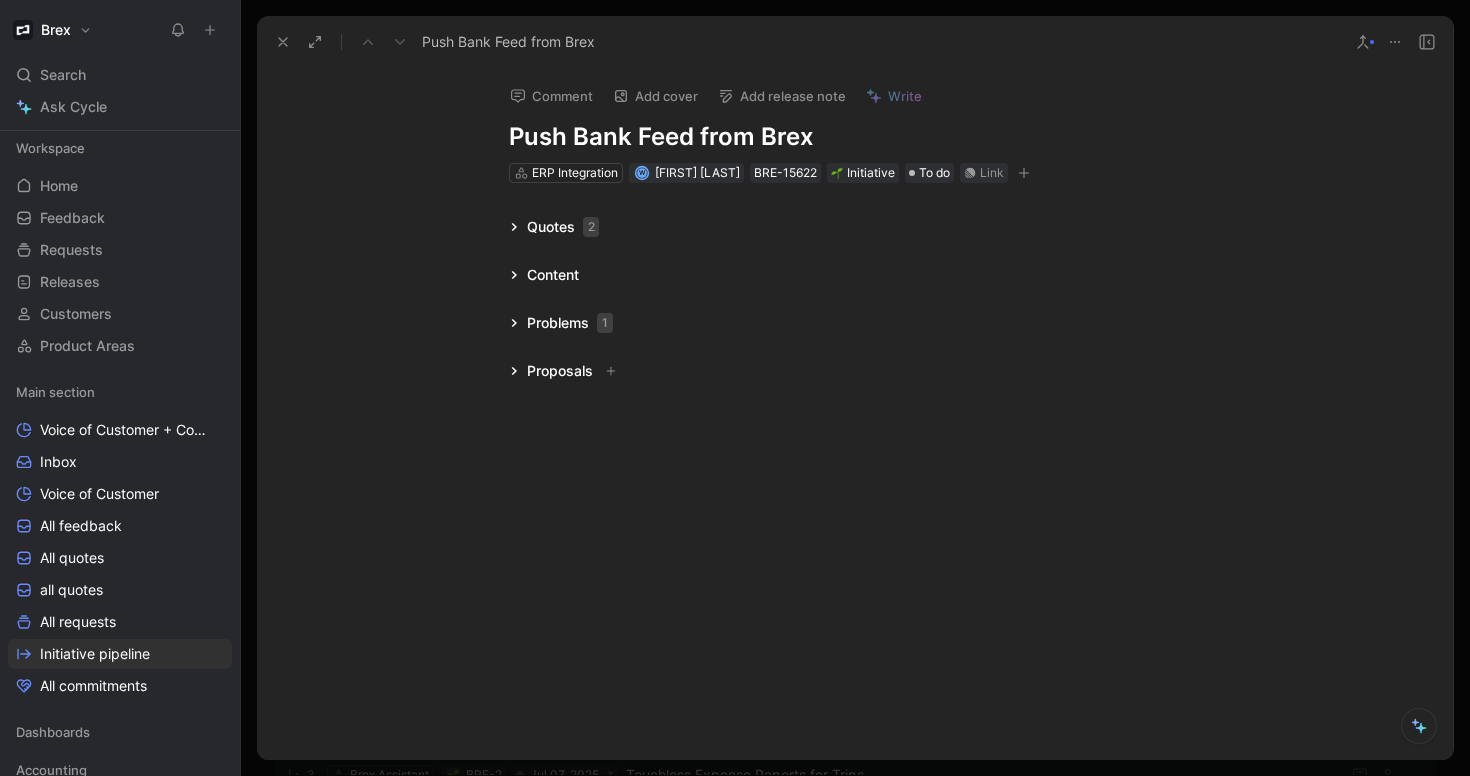 scroll, scrollTop: 0, scrollLeft: 0, axis: both 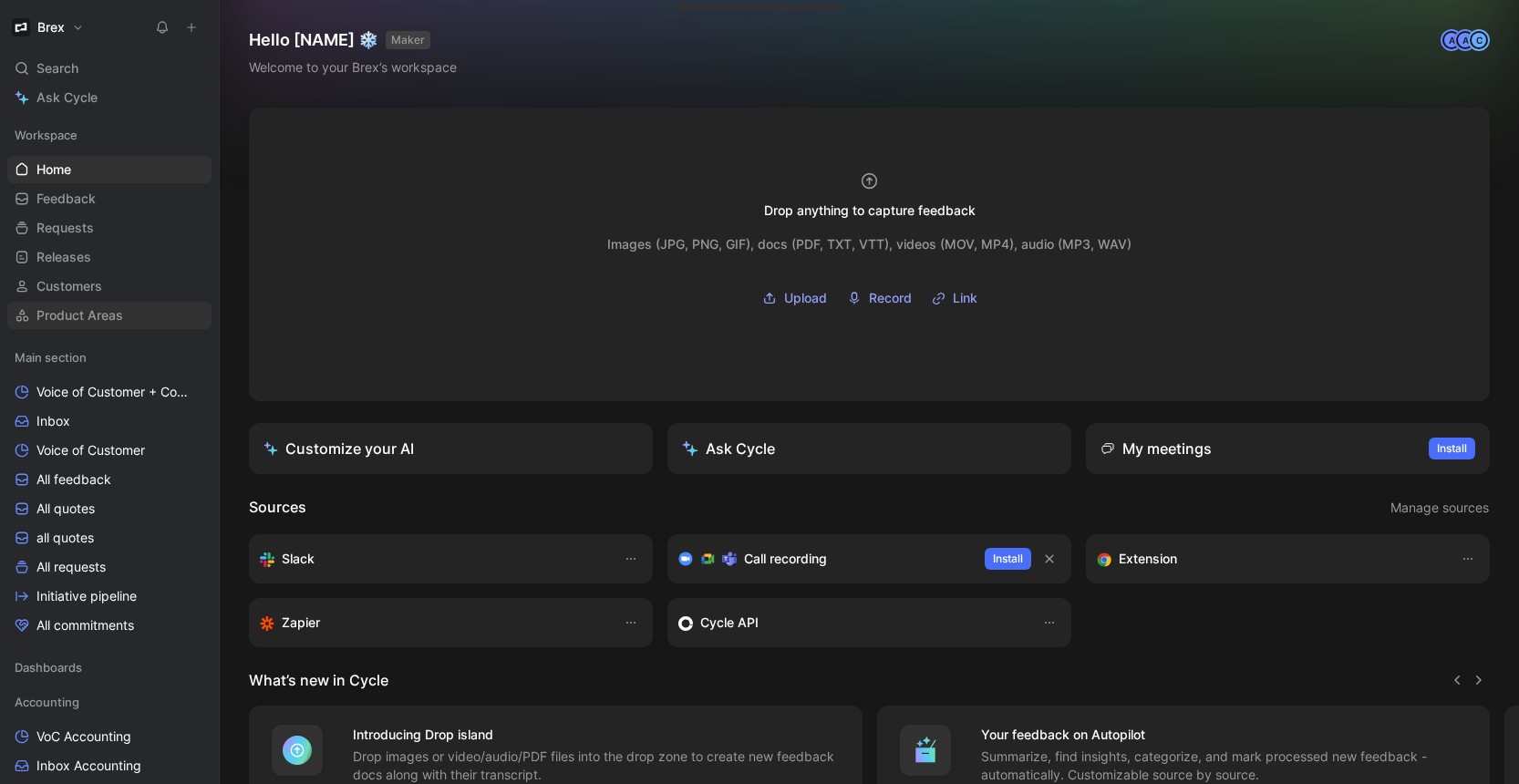 click on "Product Areas" at bounding box center (79, 315) 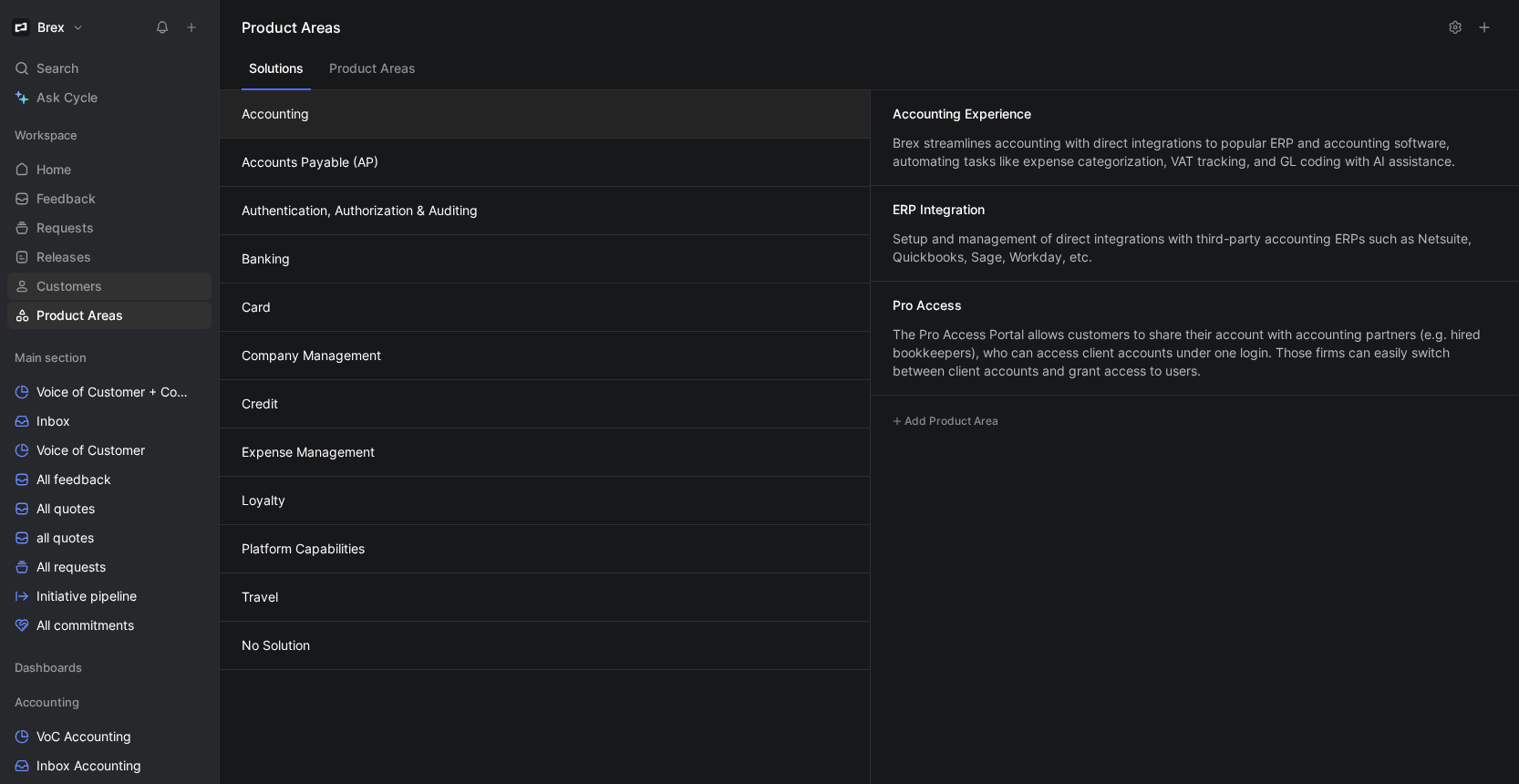 click on "Customers" at bounding box center (69, 286) 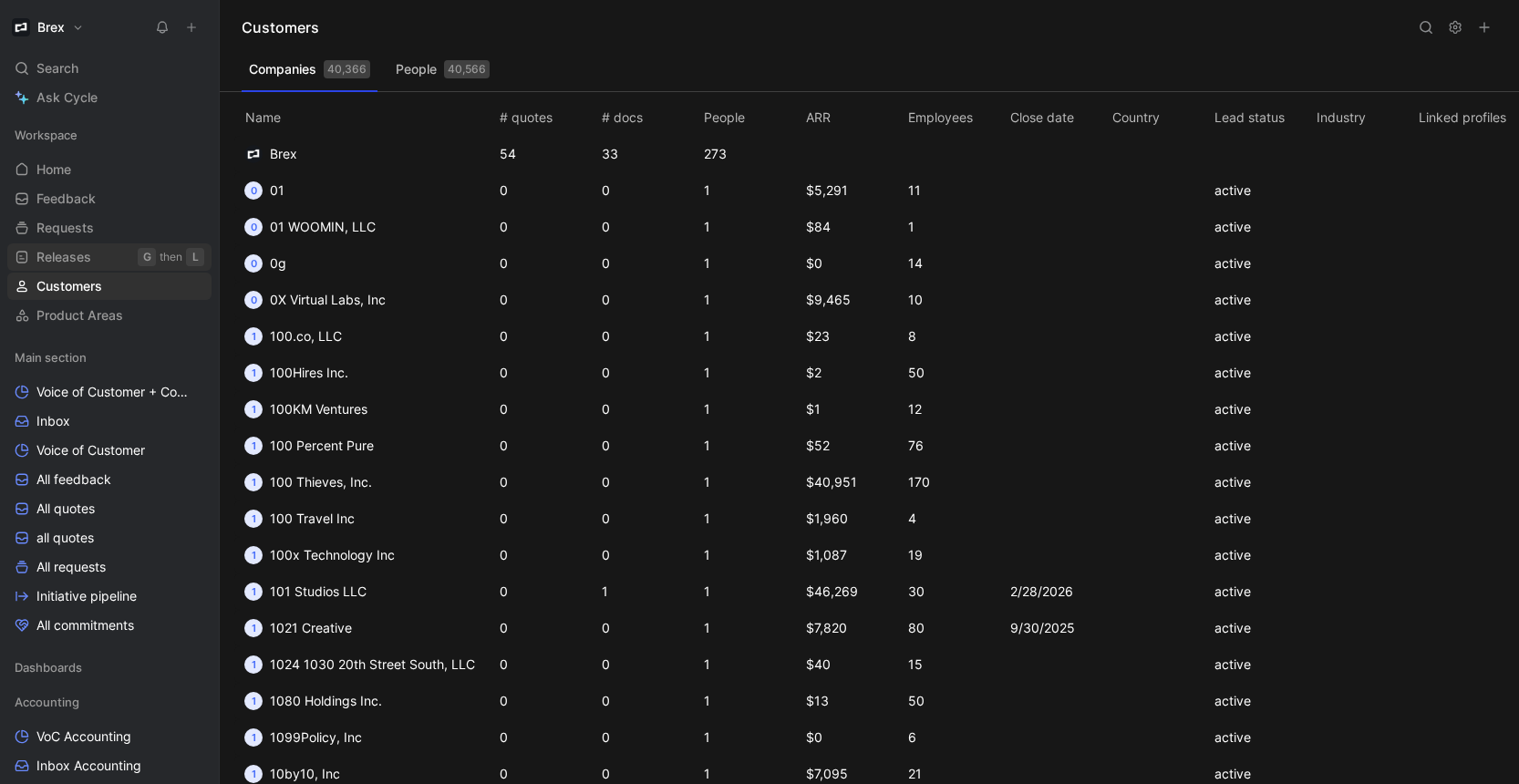 click on "Releases" at bounding box center (64, 257) 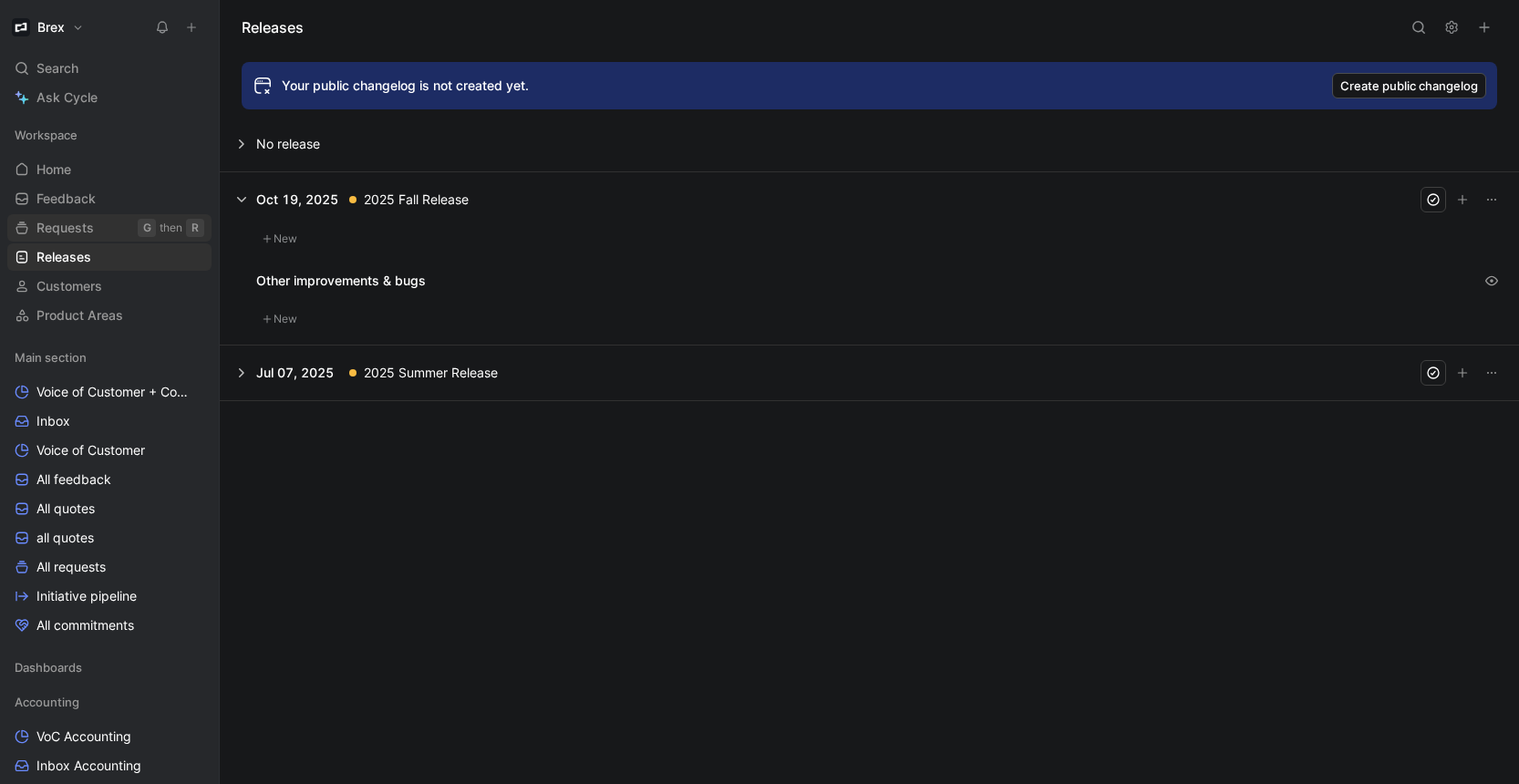 click on "Requests" at bounding box center [65, 228] 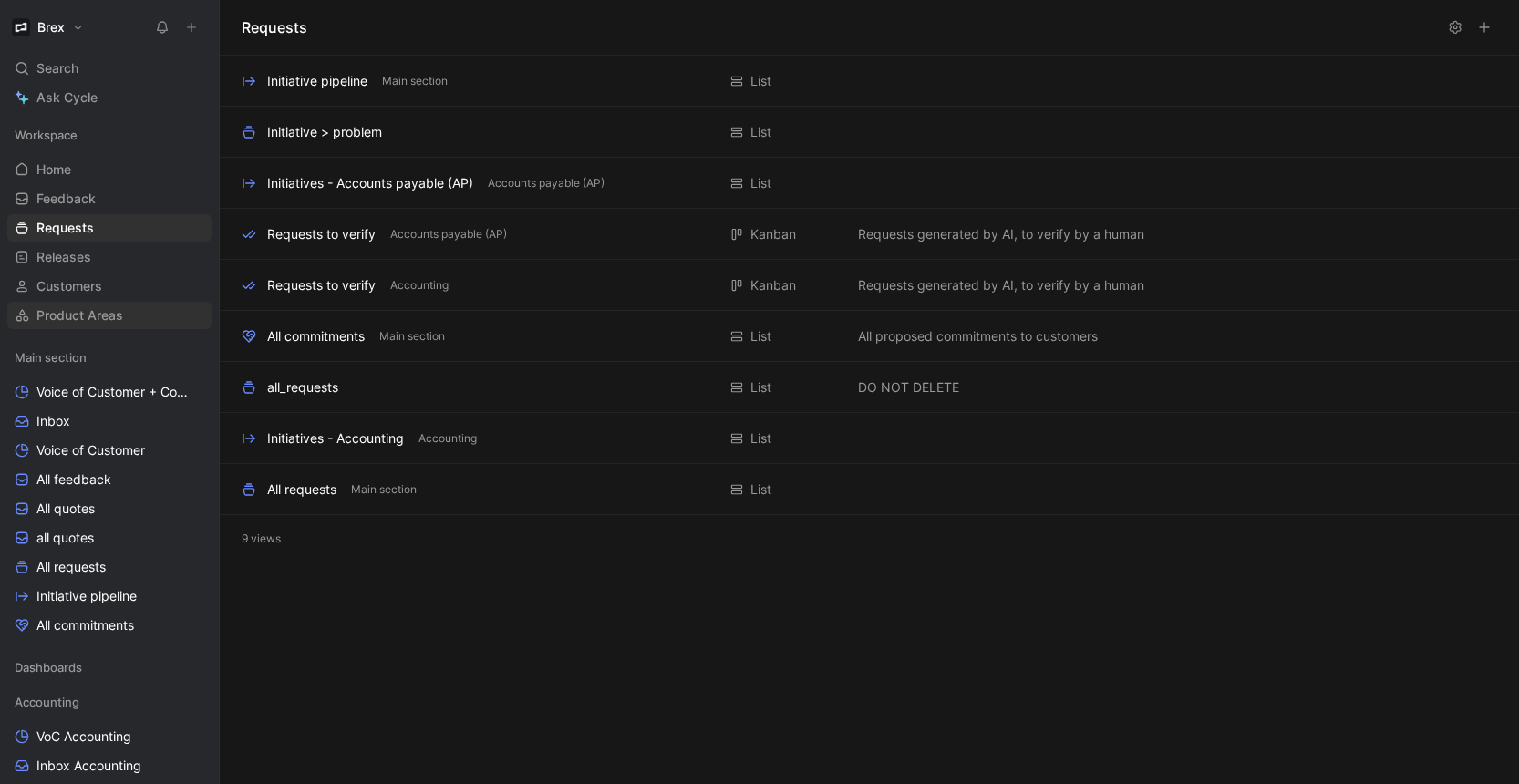 click on "Product Areas" at bounding box center (79, 315) 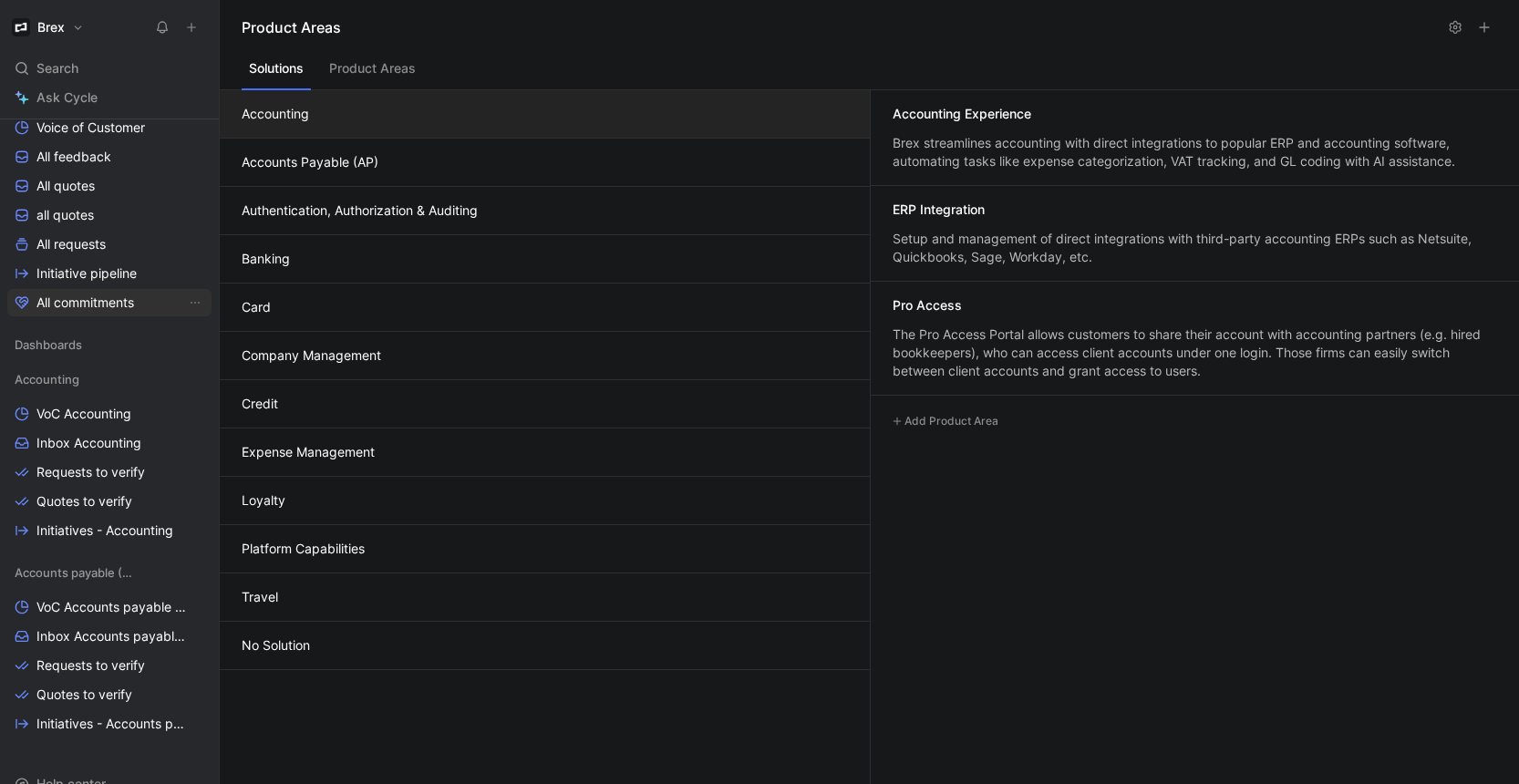 scroll, scrollTop: 209, scrollLeft: 0, axis: vertical 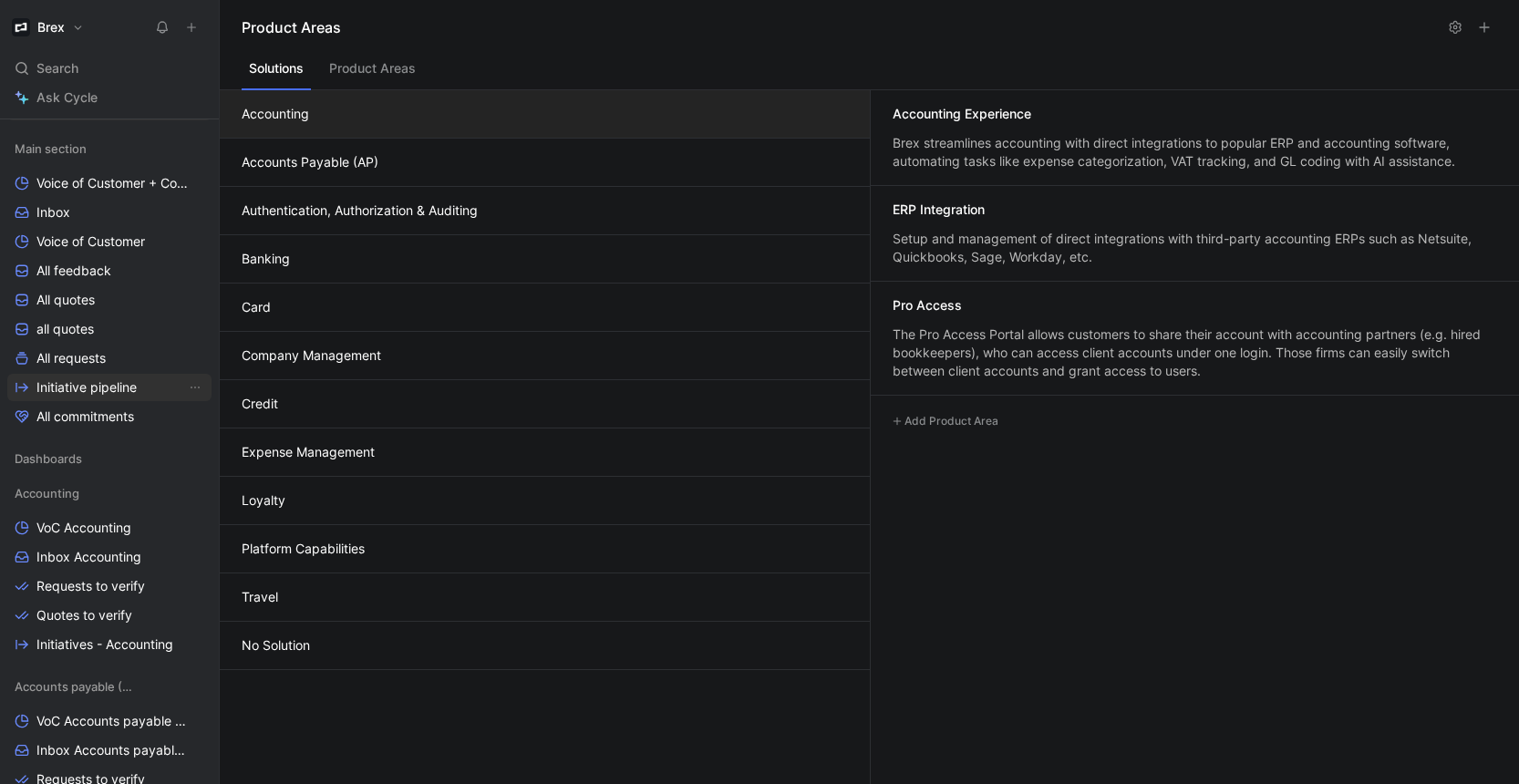 click on "Initiative pipeline" at bounding box center [87, 387] 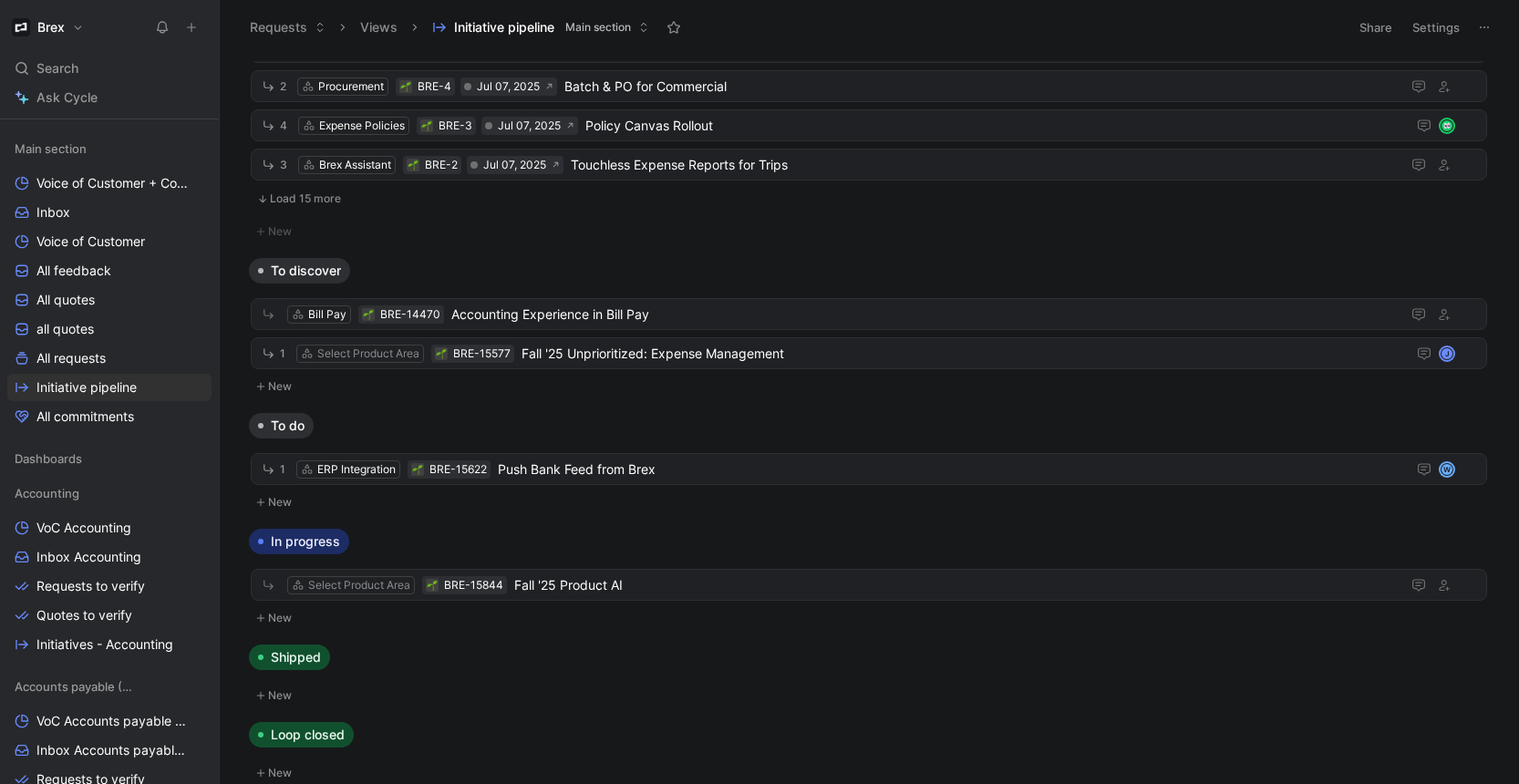 scroll, scrollTop: 616, scrollLeft: 0, axis: vertical 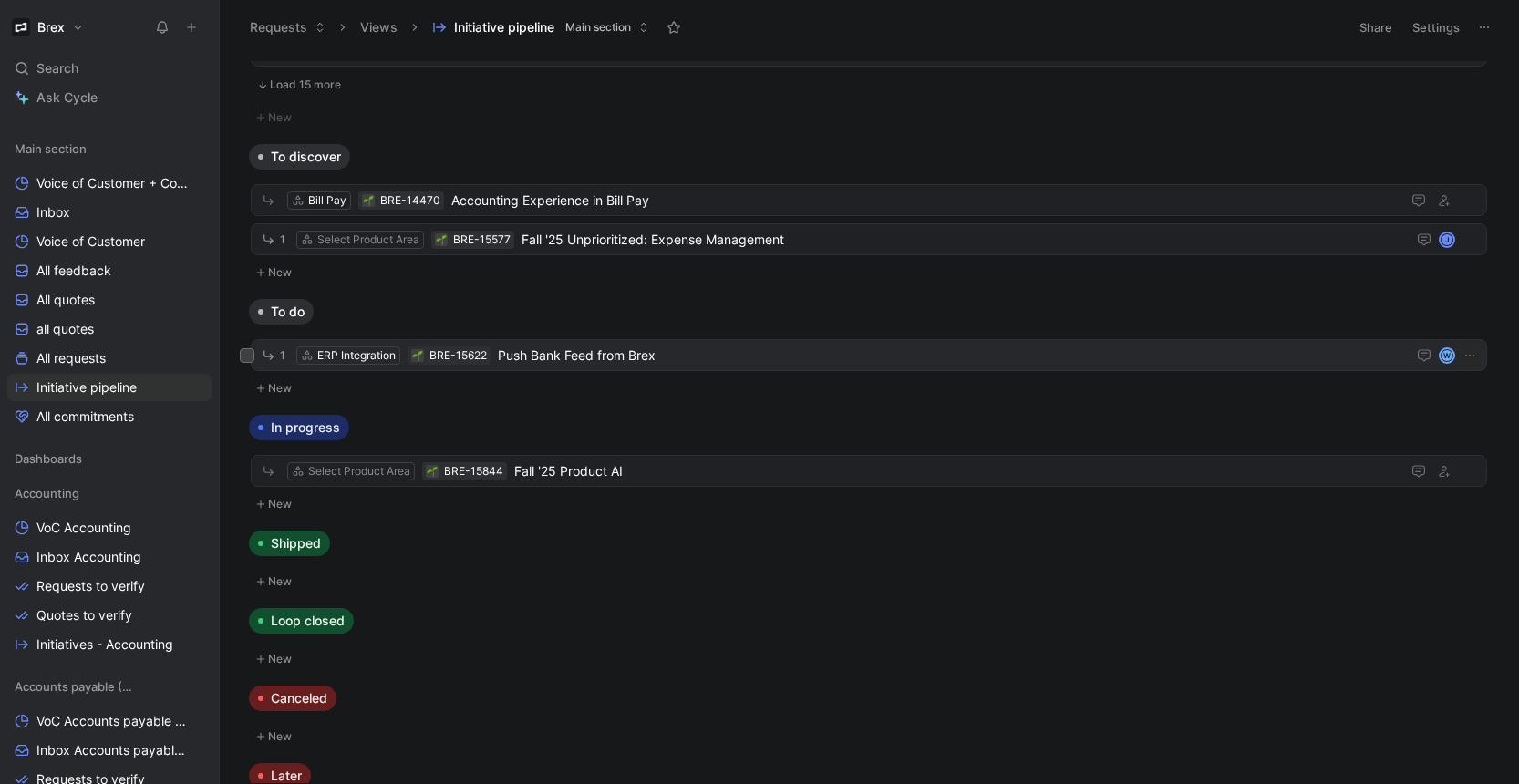 click on "Push Bank Feed from Brex" at bounding box center [948, 356] 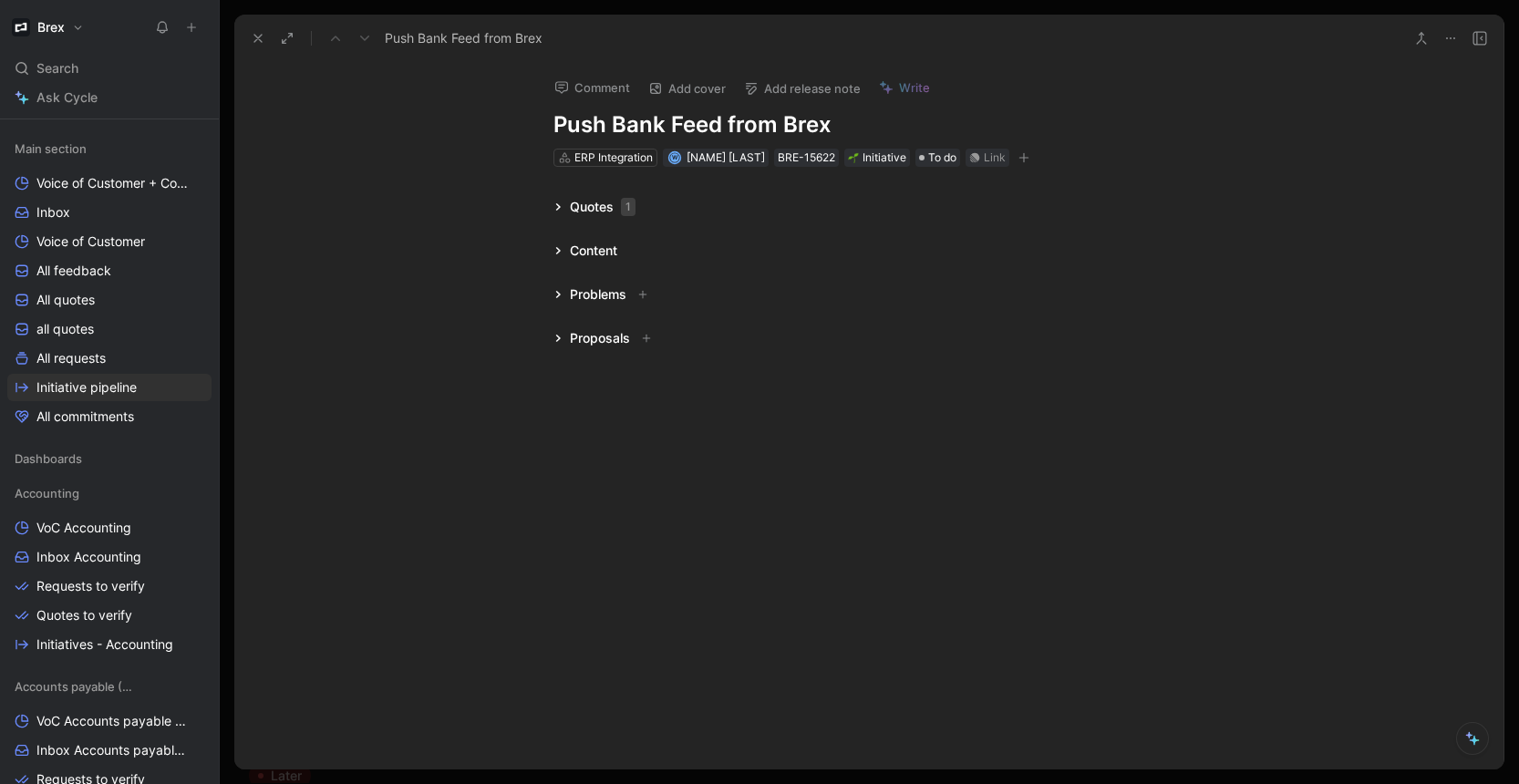 click 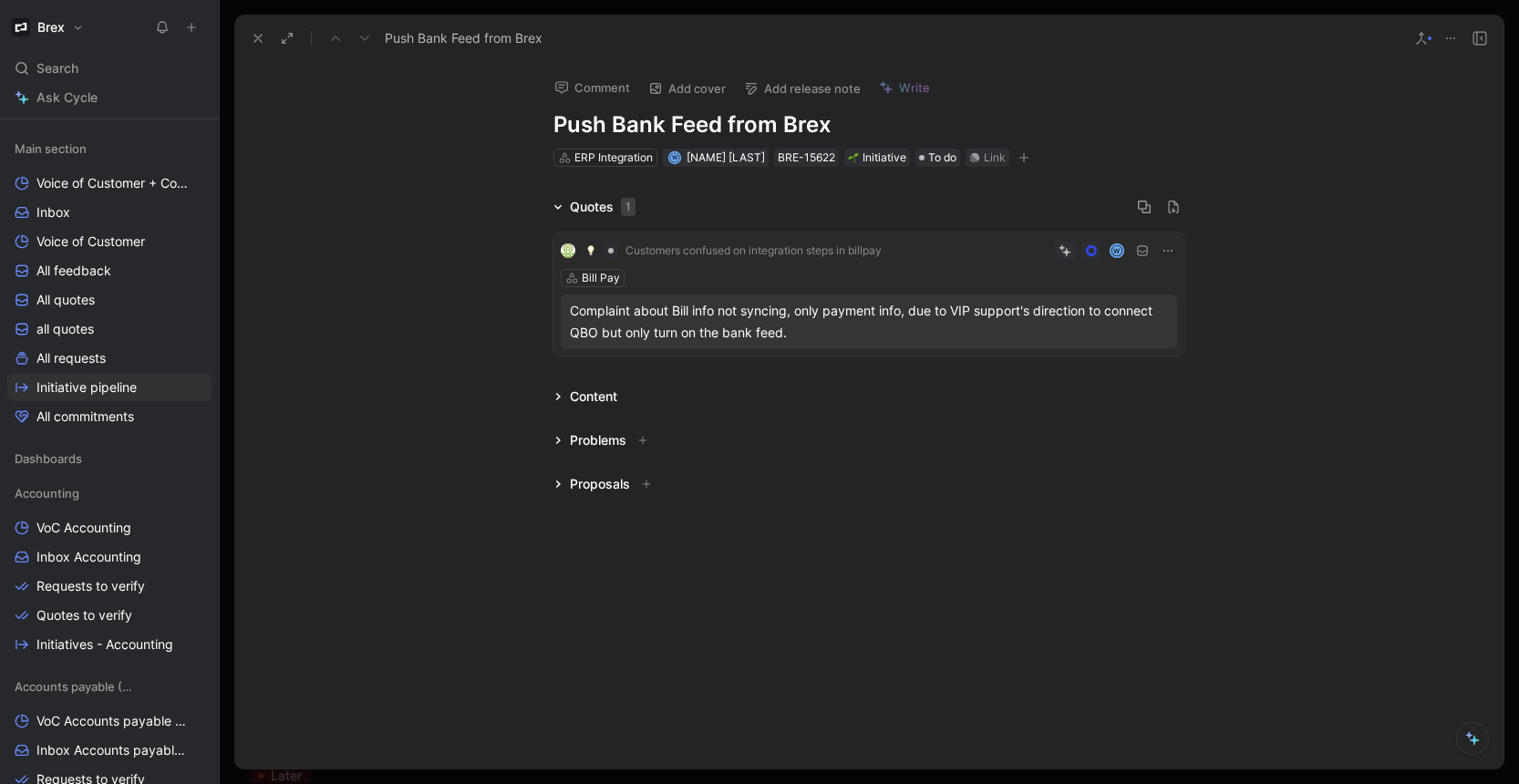 click 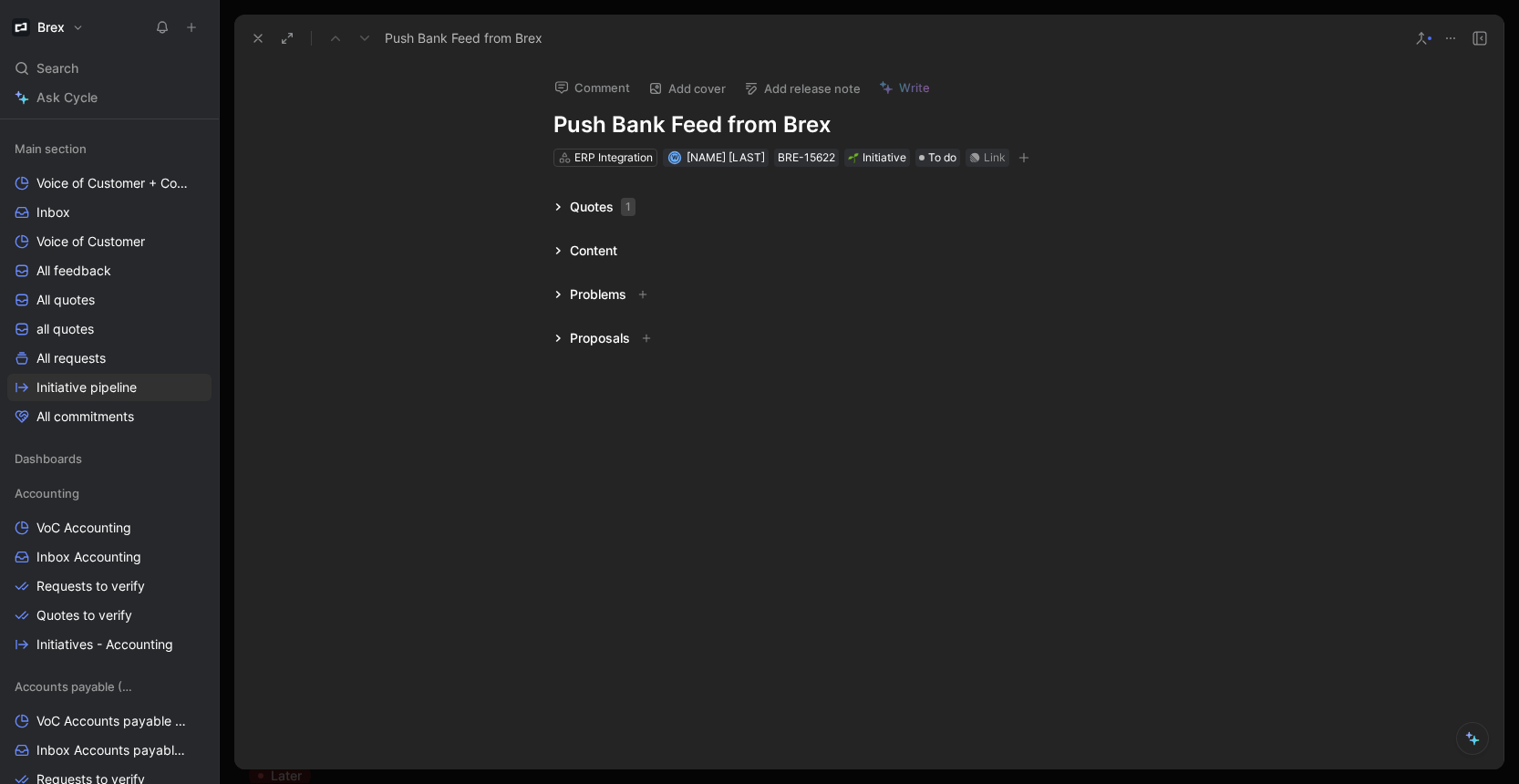 click on "Quotes 1 Content Problems Proposals" at bounding box center [869, 273] 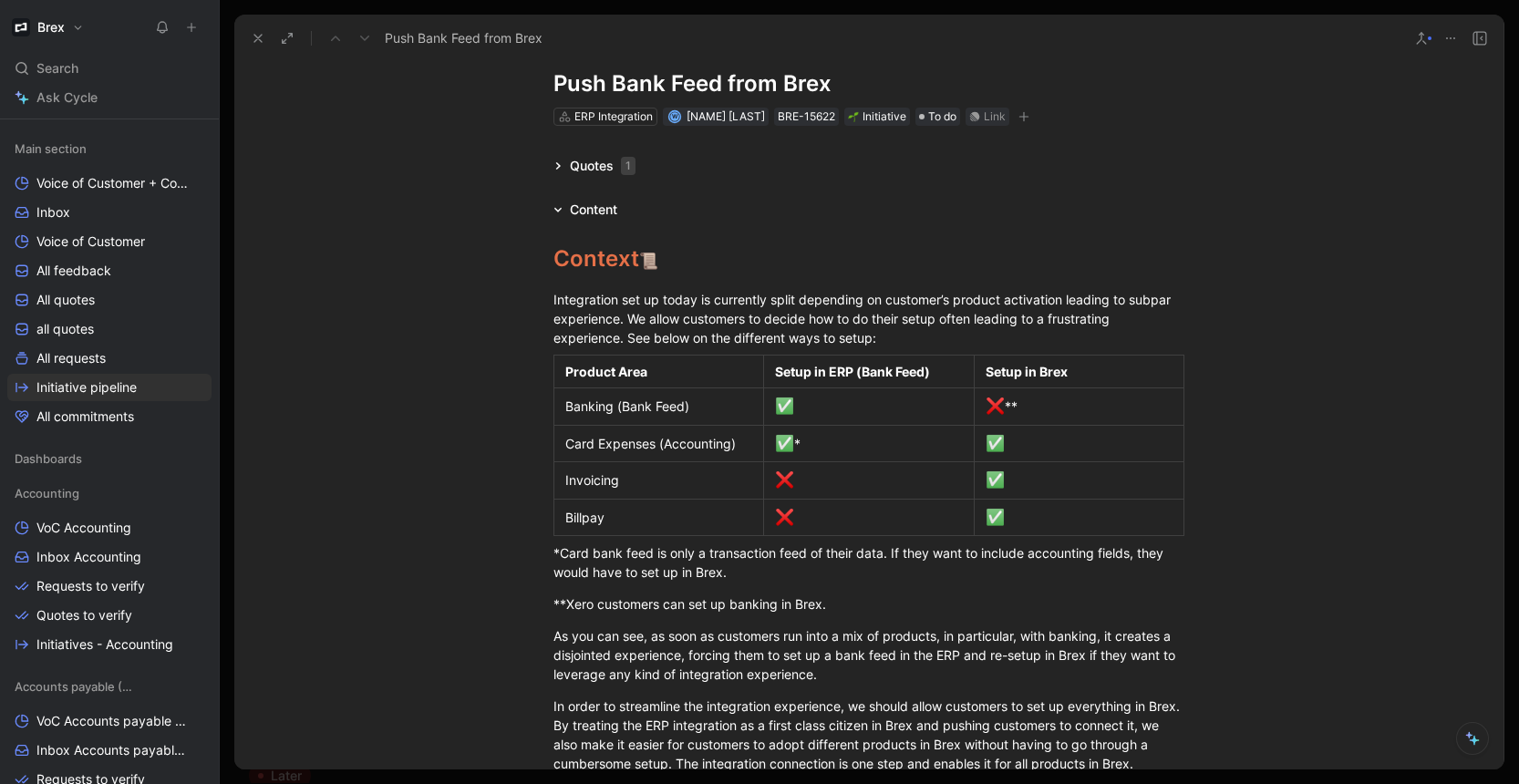 scroll, scrollTop: 0, scrollLeft: 0, axis: both 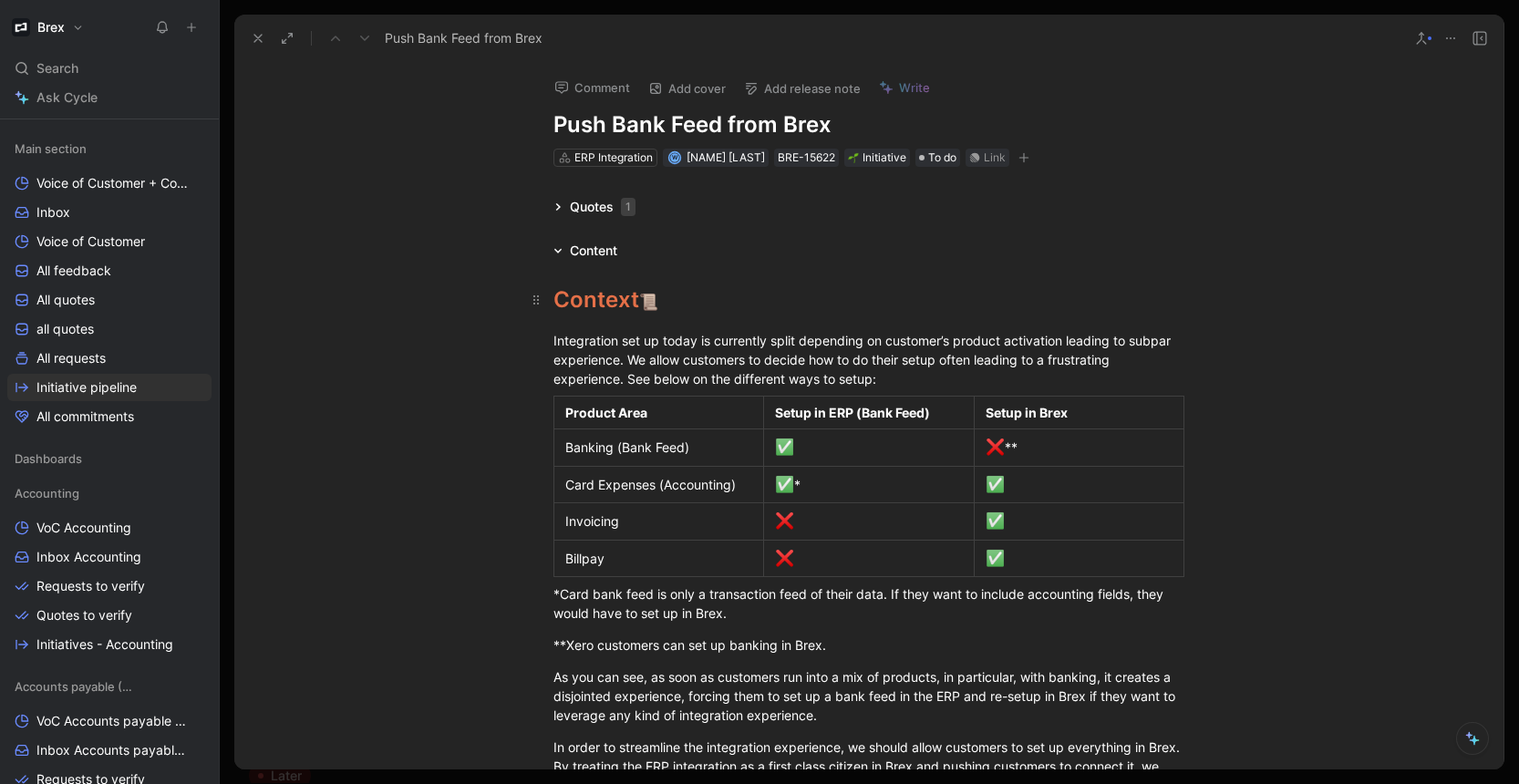 click on "Context  📜" at bounding box center [869, 300] 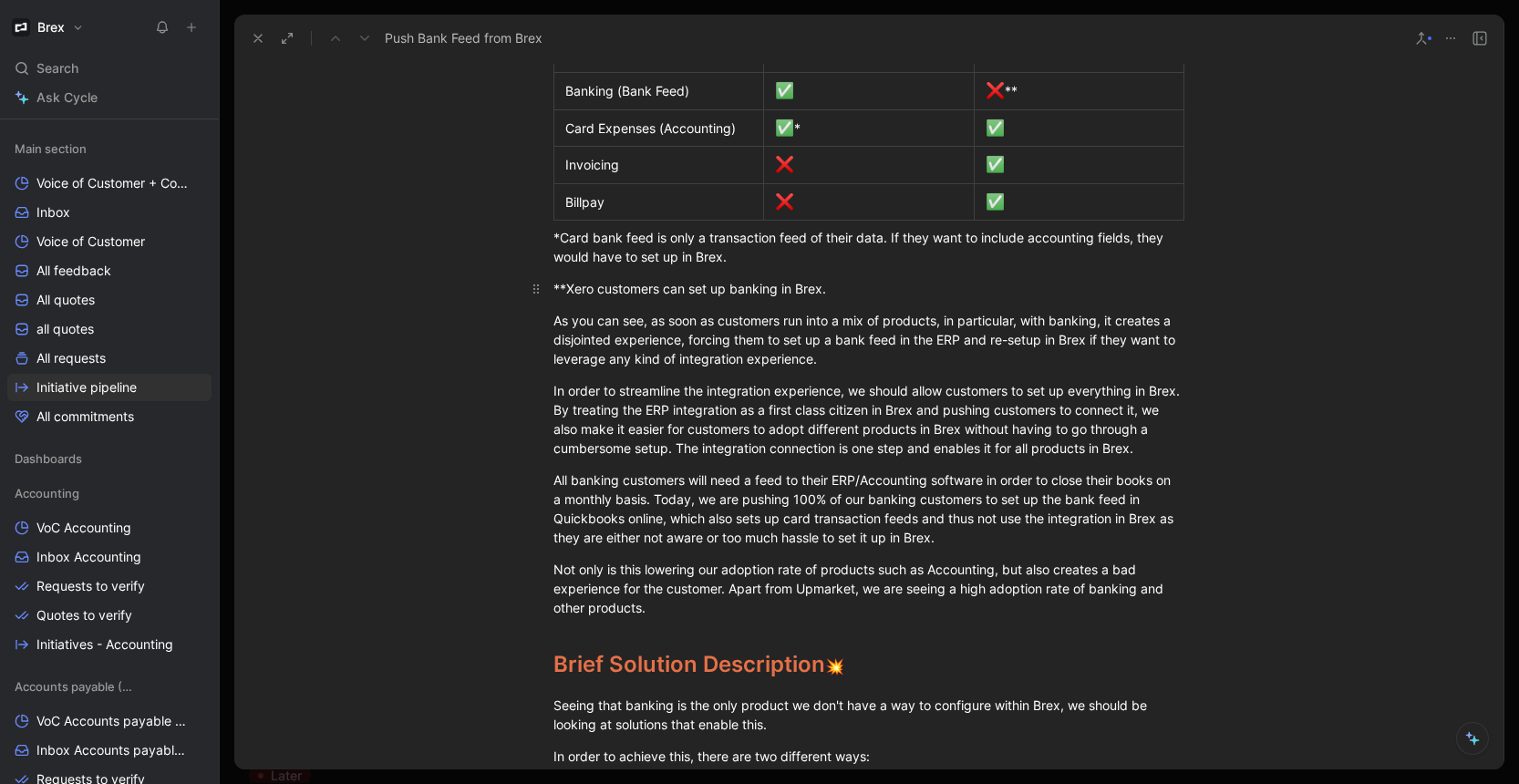 scroll, scrollTop: 0, scrollLeft: 0, axis: both 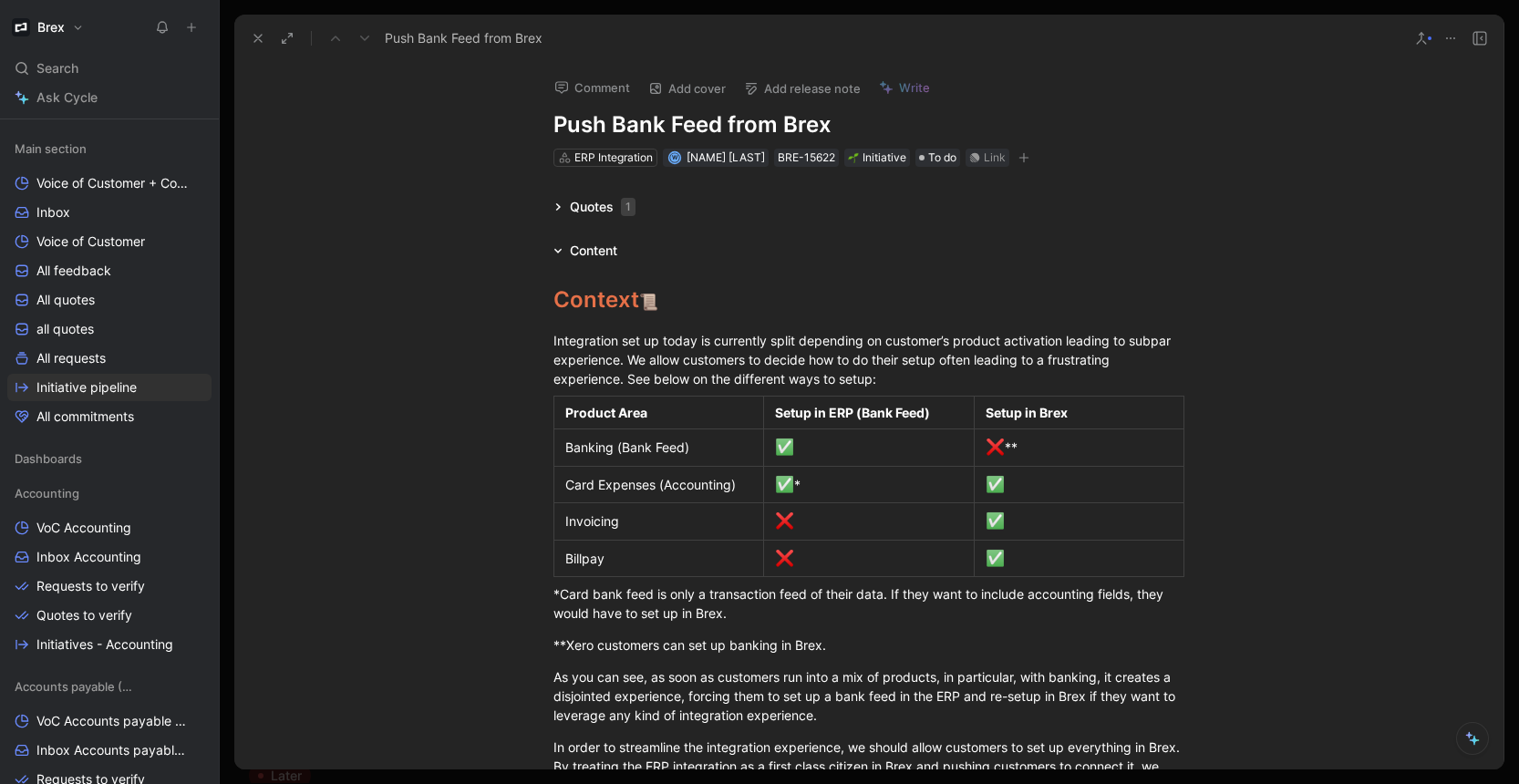 click on "Context  📜   Integration set up today is currently split depending on customer’s product activation leading to subpar experience. We allow customers to decide how to do their setup often leading to a frustrating experience. See below on the different ways to setup:  Product Area Setup in ERP (Bank Feed) Setup in Brex Banking (Bank Feed) ✅ ❌ ** Card Expenses (Accounting) ✅ * ✅ Invoicing ❌ ✅ Billpay ❌ ✅ *Card bank feed is only a transaction feed of their data. If they want to include accounting fields, they would have to set up in Brex. **Xero customers can set up banking in Brex. As you can see, as soon as customers run into a mix of products, in particular, with banking, it creates a disjointed experience, forcing them to set up a bank feed in the ERP and re-setup in Brex if they want to leverage any kind of integration experience.  Brief Solution Description  💥   In order to achieve this, there are two different ways: Adding Bank Transactions to the accounting tab.  Push Bank Feeds" at bounding box center [869, 1152] 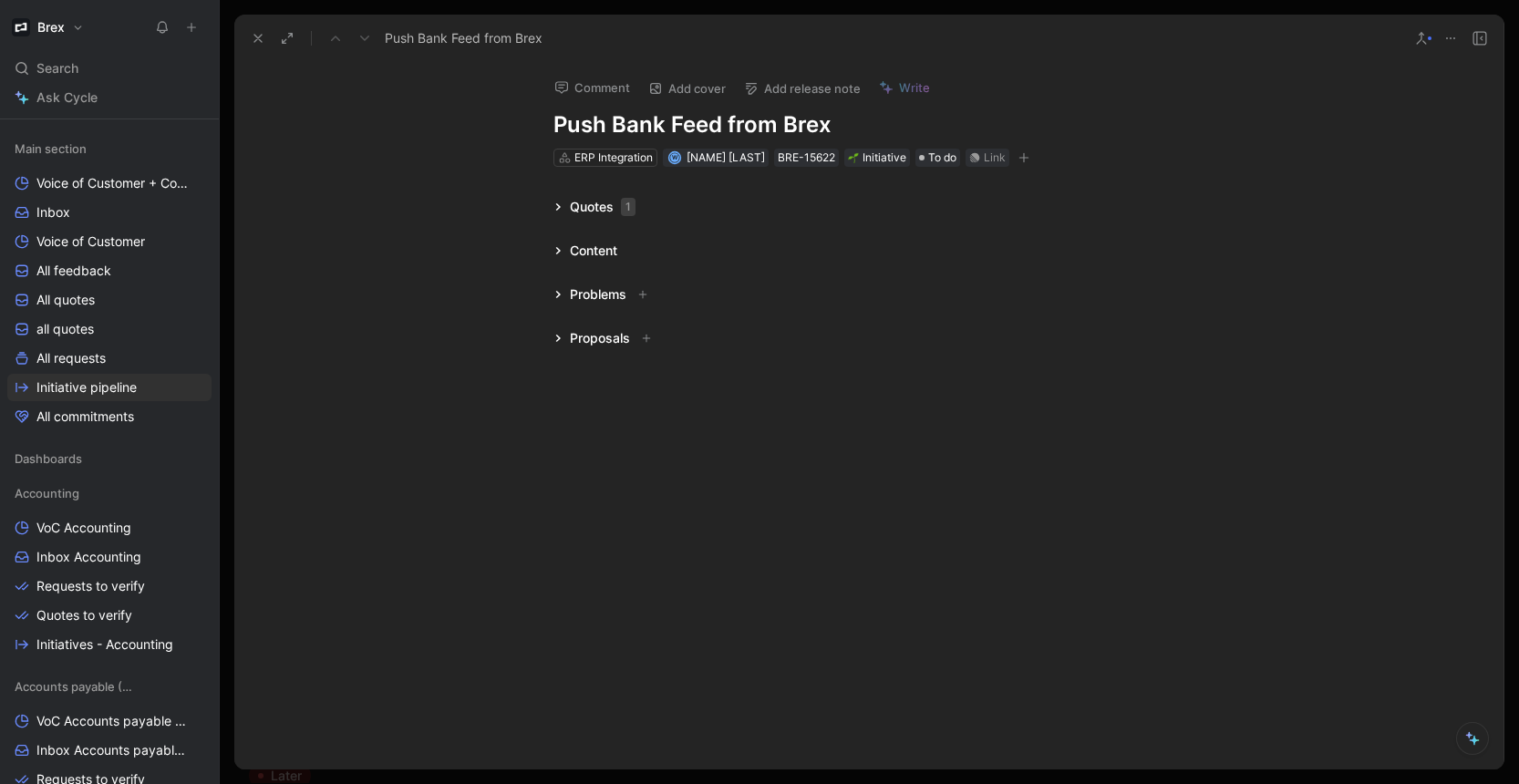 click on "Content" at bounding box center [594, 251] 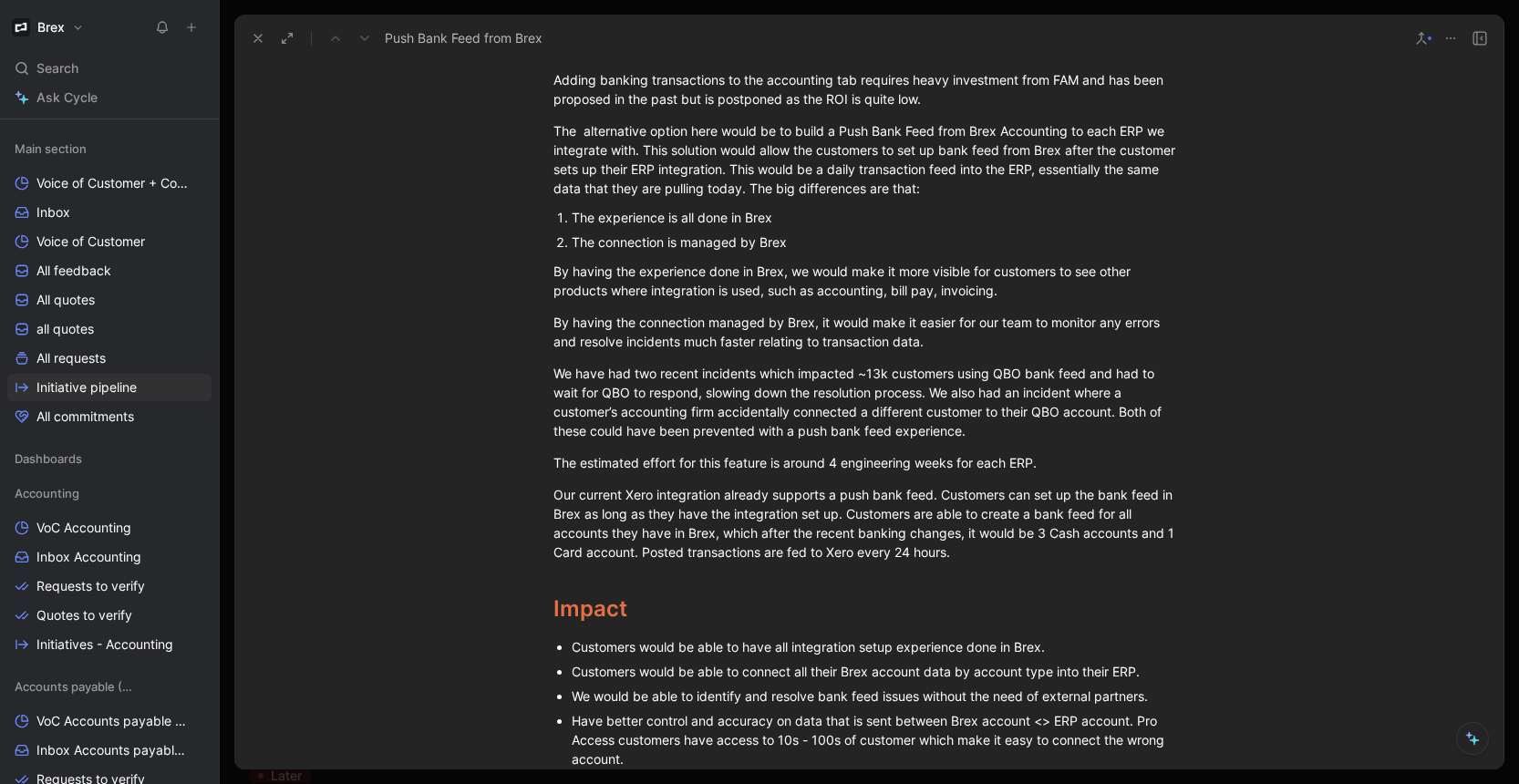 scroll, scrollTop: 1558, scrollLeft: 0, axis: vertical 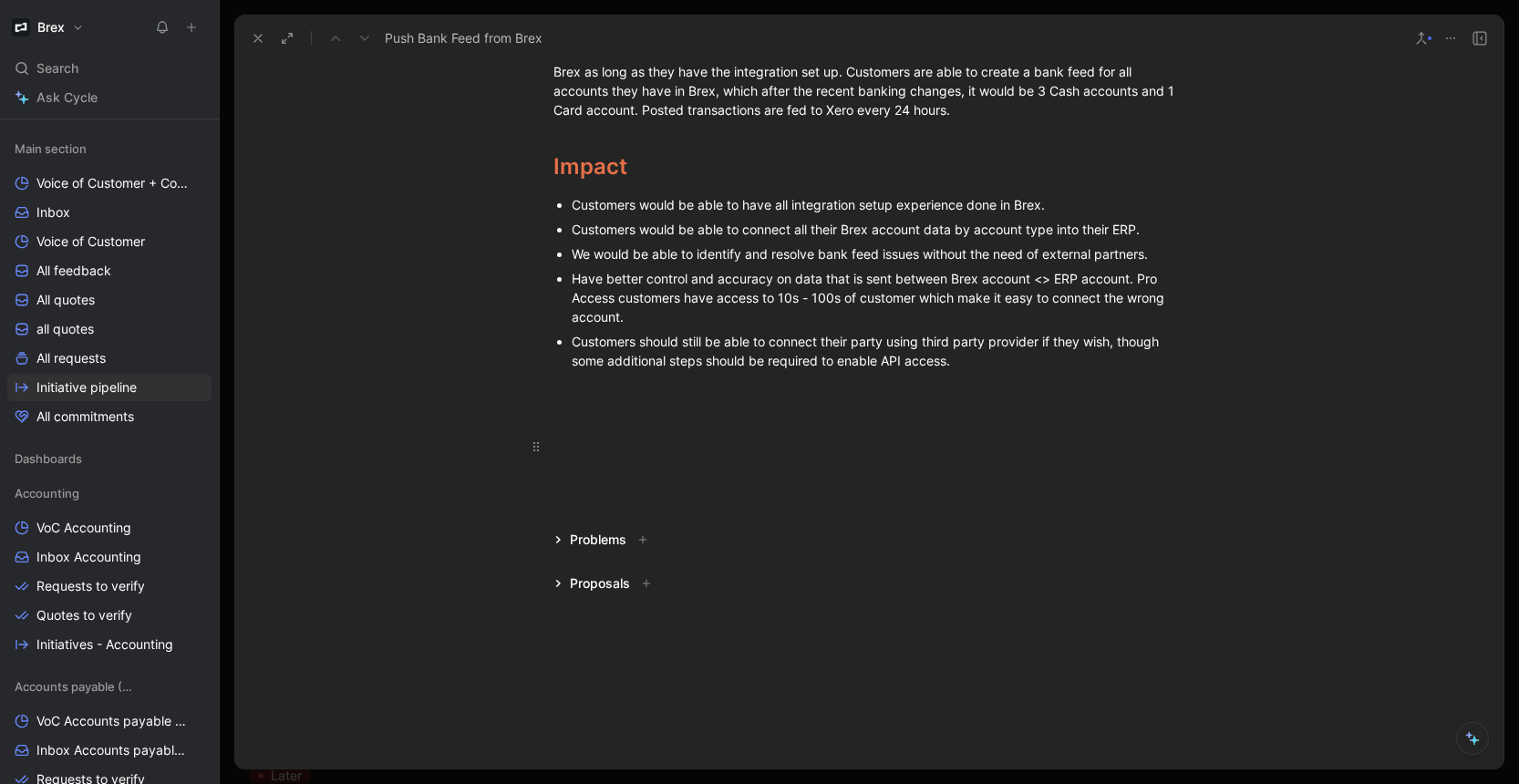 click at bounding box center (869, 447) 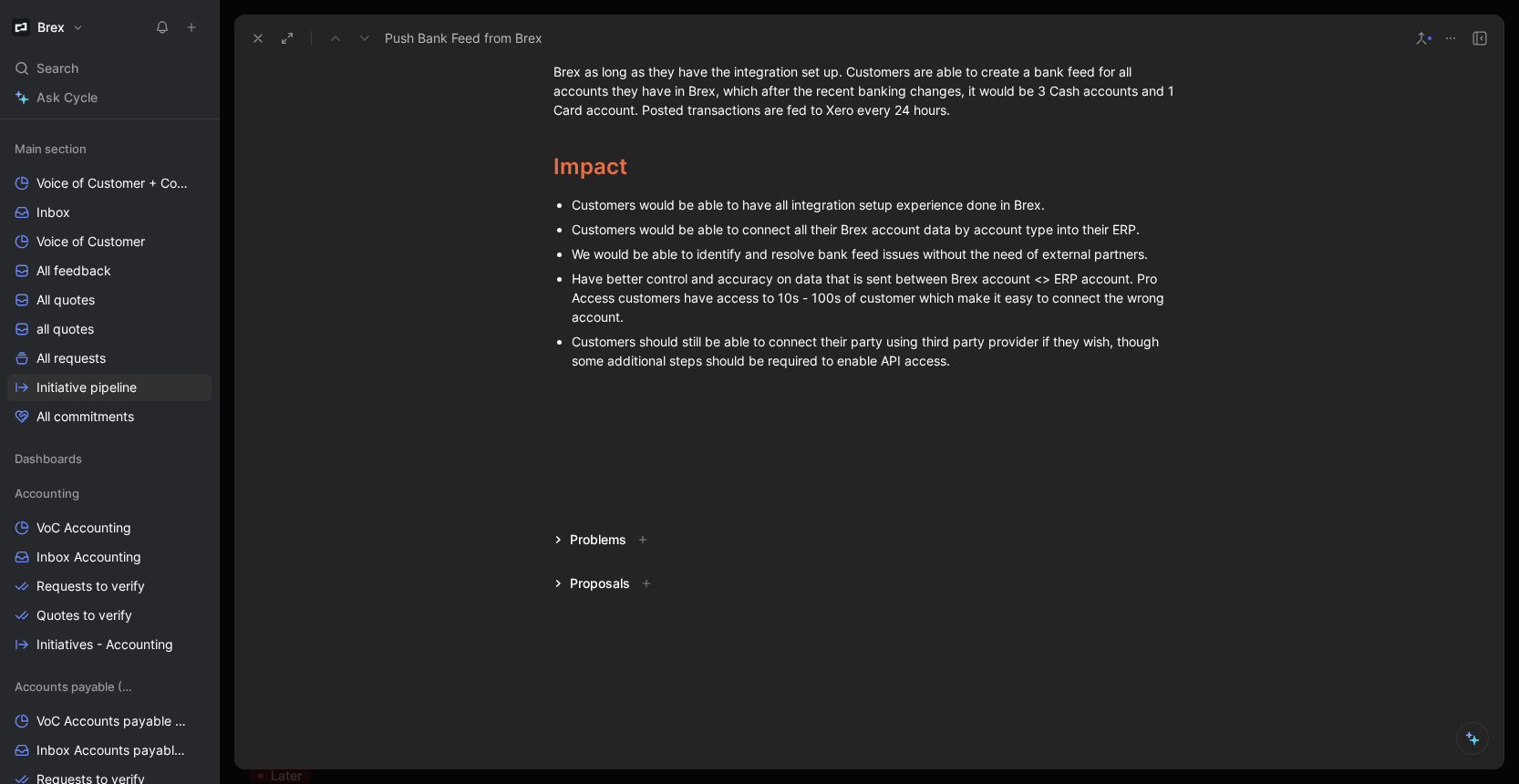 click on "Context  📜   Integration set up today is currently split depending on customer’s product activation leading to subpar experience. We allow customers to decide how to do their setup often leading to a frustrating experience. See below on the different ways to setup:  Product Area Setup in ERP (Bank Feed) Setup in Brex Banking (Bank Feed) ✅ ❌ ** Card Expenses (Accounting) ✅ * ✅ Invoicing ❌ ✅ Billpay ❌ ✅ *Card bank feed is only a transaction feed of their data. If they want to include accounting fields, they would have to set up in Brex. **Xero customers can set up banking in Brex. As you can see, as soon as customers run into a mix of products, in particular, with banking, it creates a disjointed experience, forcing them to set up a bank feed in the ERP and re-setup in Brex if they want to leverage any kind of integration experience.  Brief Solution Description  💥   In order to achieve this, there are two different ways: Adding Bank Transactions to the accounting tab.  Push Bank Feeds" at bounding box center [869, -406] 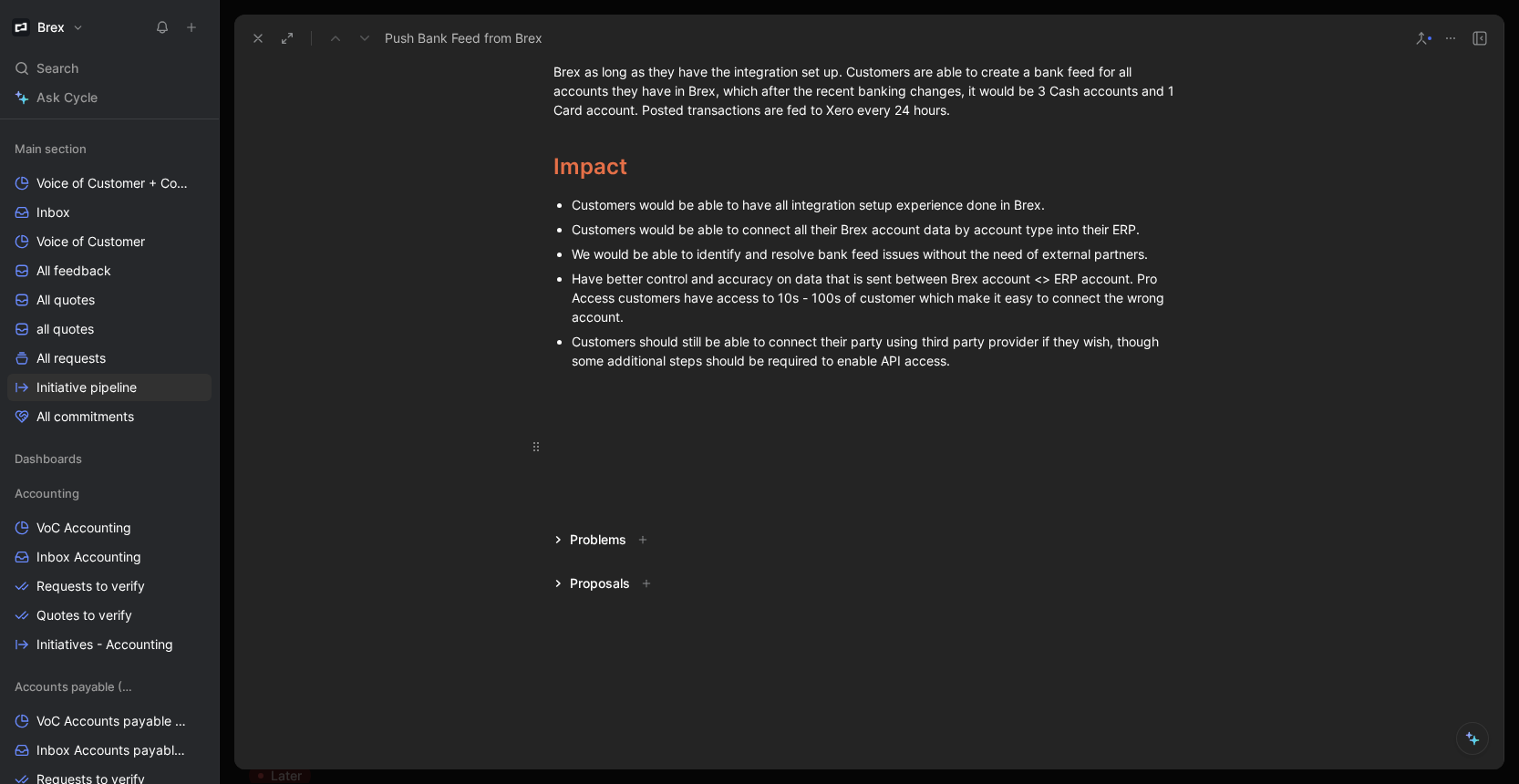 click at bounding box center [869, 447] 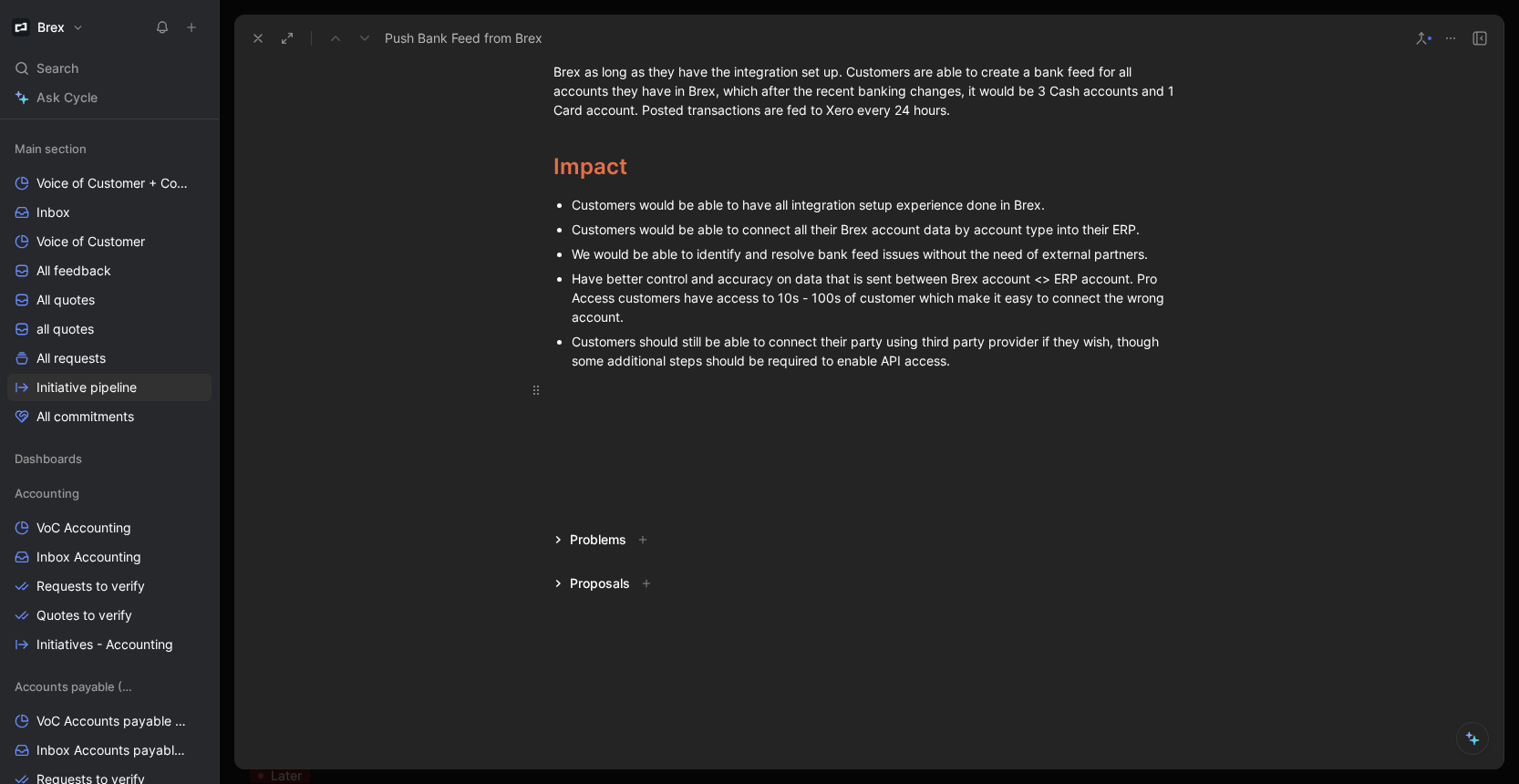 click at bounding box center (869, 389) 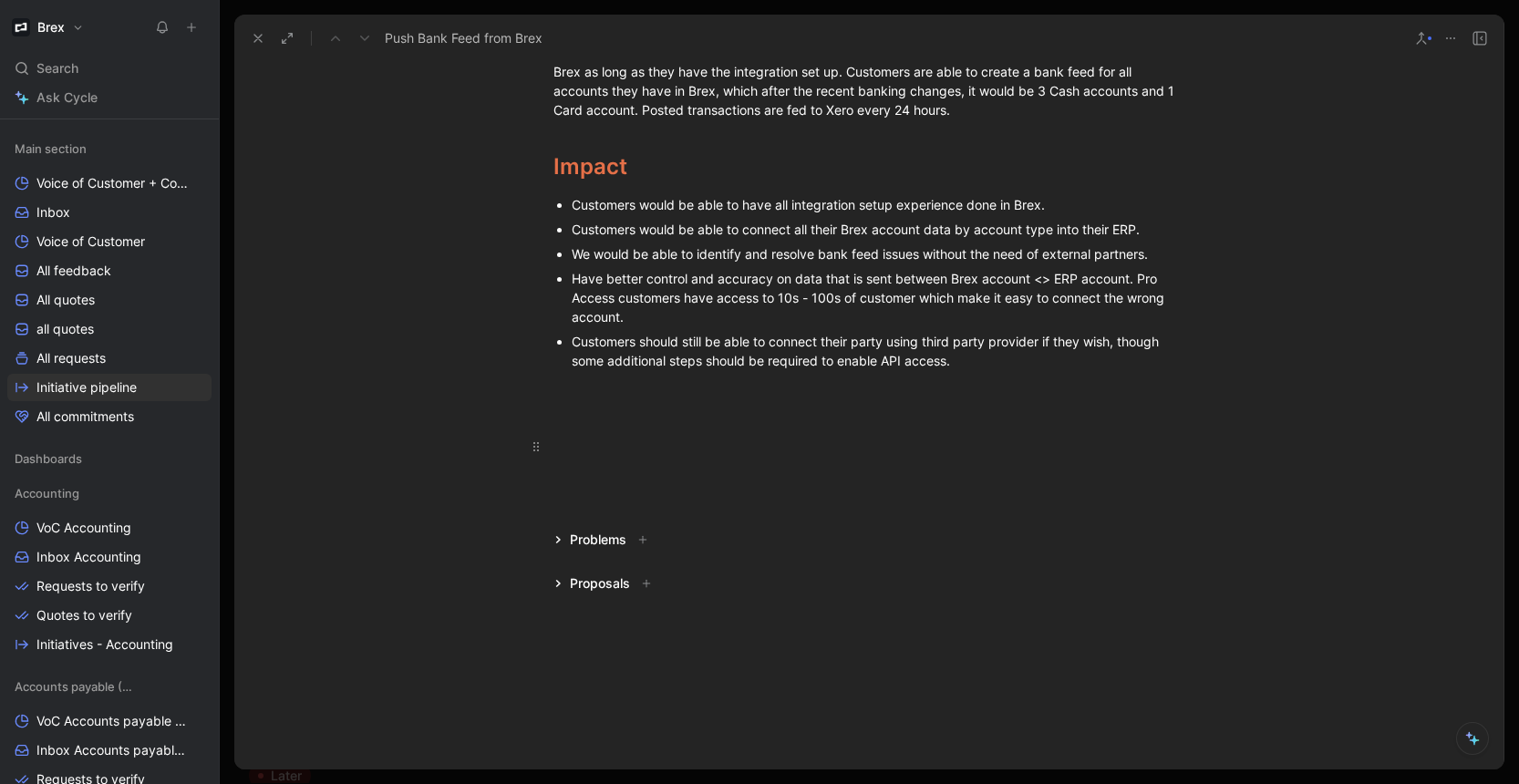 click at bounding box center [869, 447] 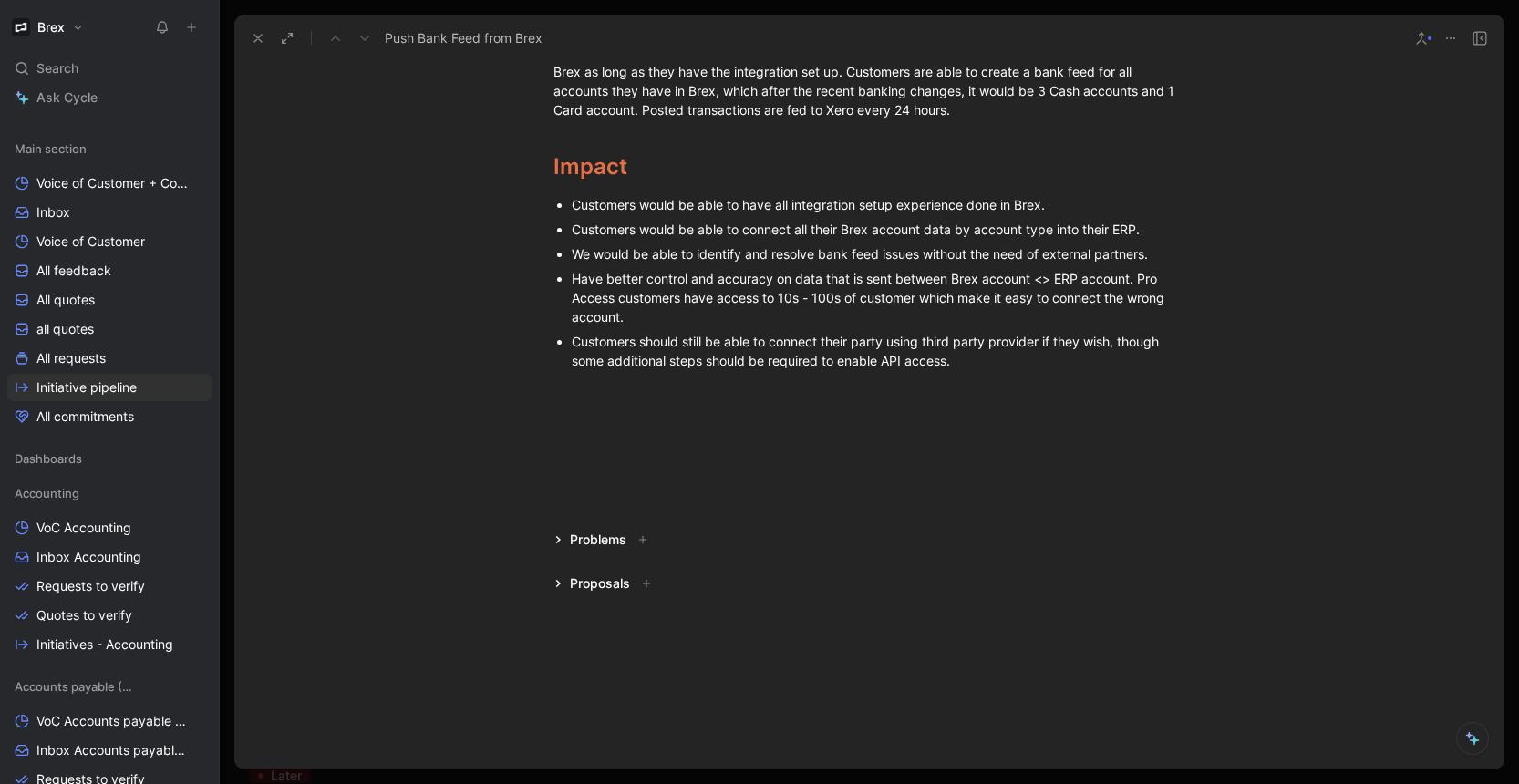 click at bounding box center [869, 496] 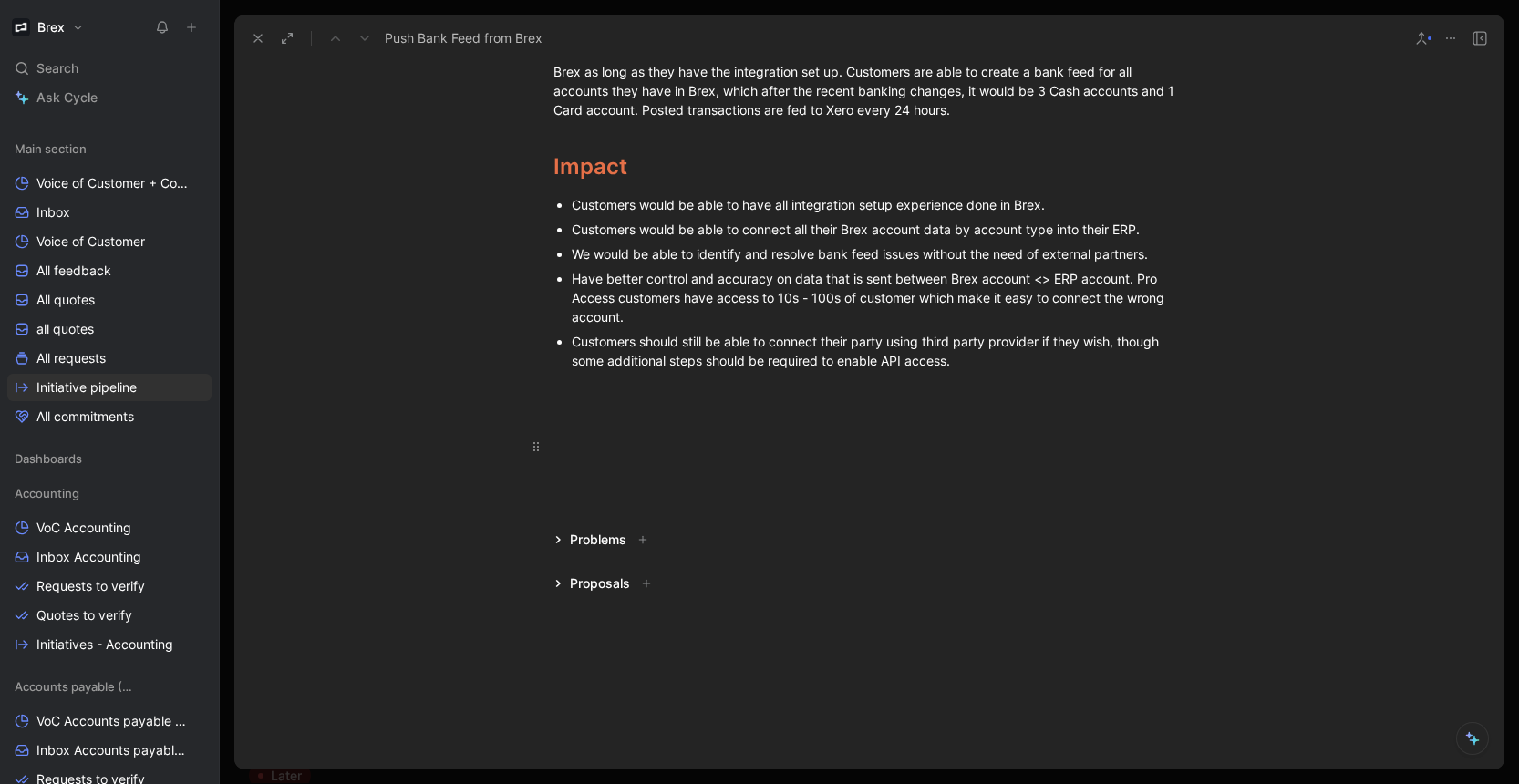 click at bounding box center [869, 438] 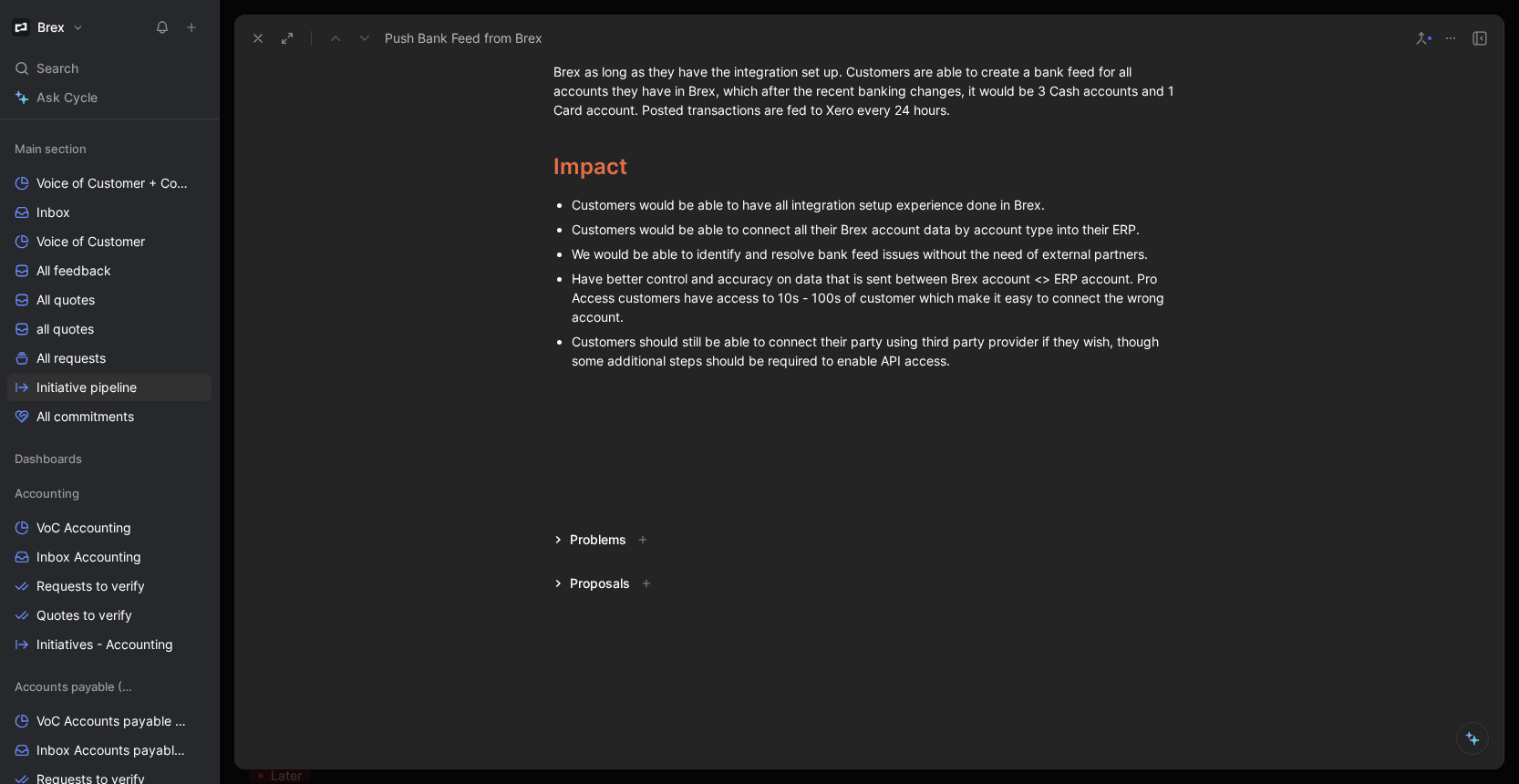 click at bounding box center (869, 496) 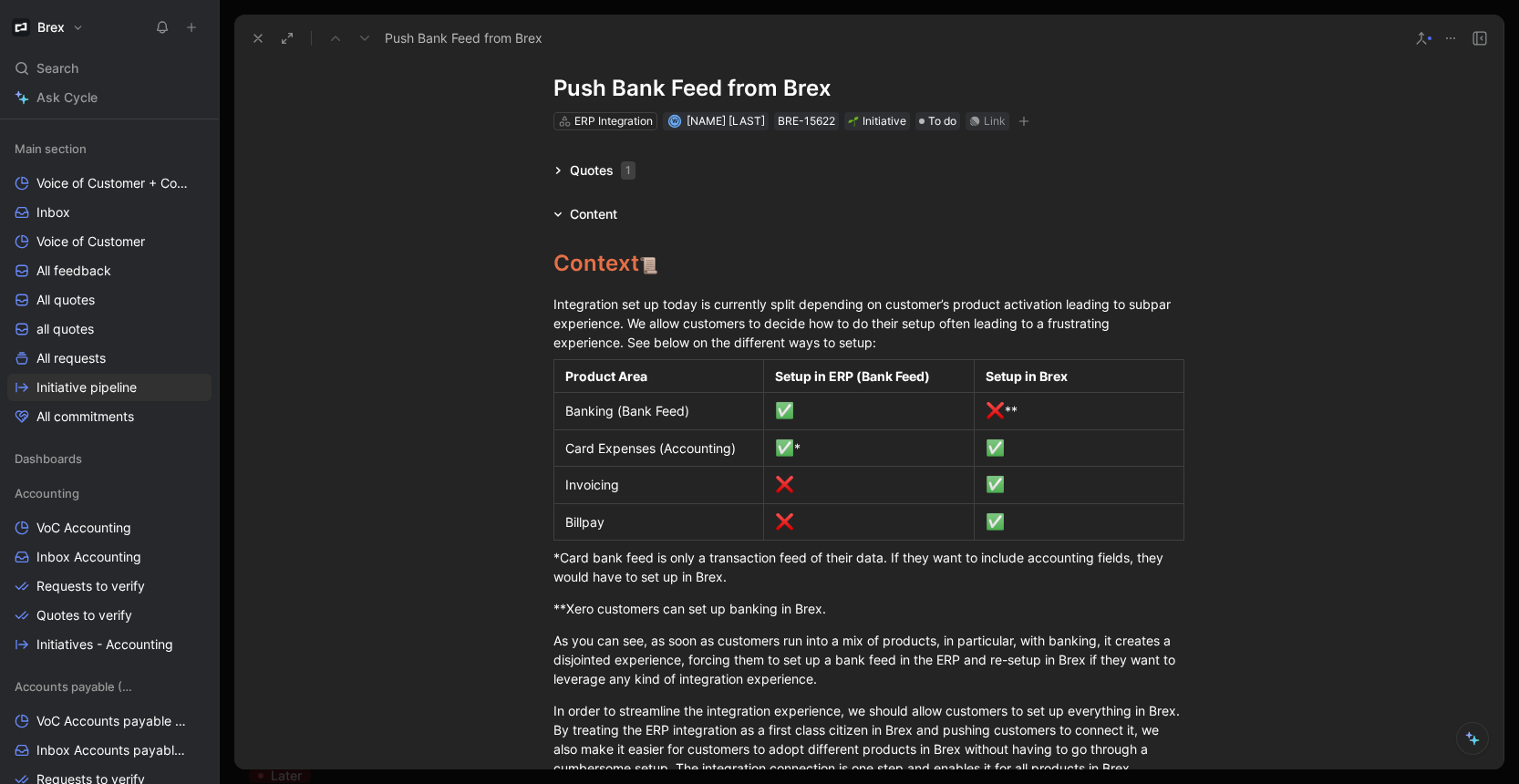 scroll, scrollTop: 0, scrollLeft: 0, axis: both 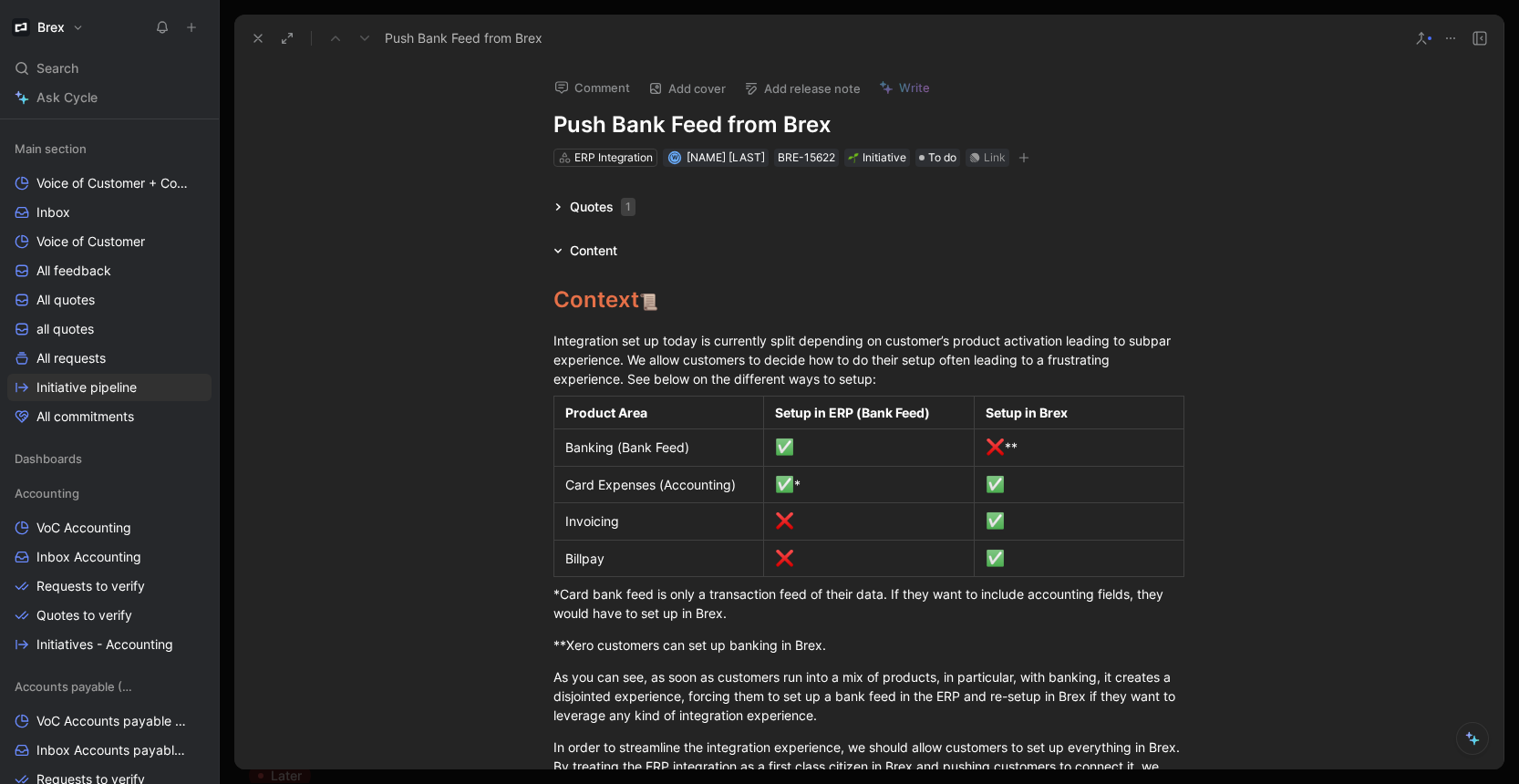 click 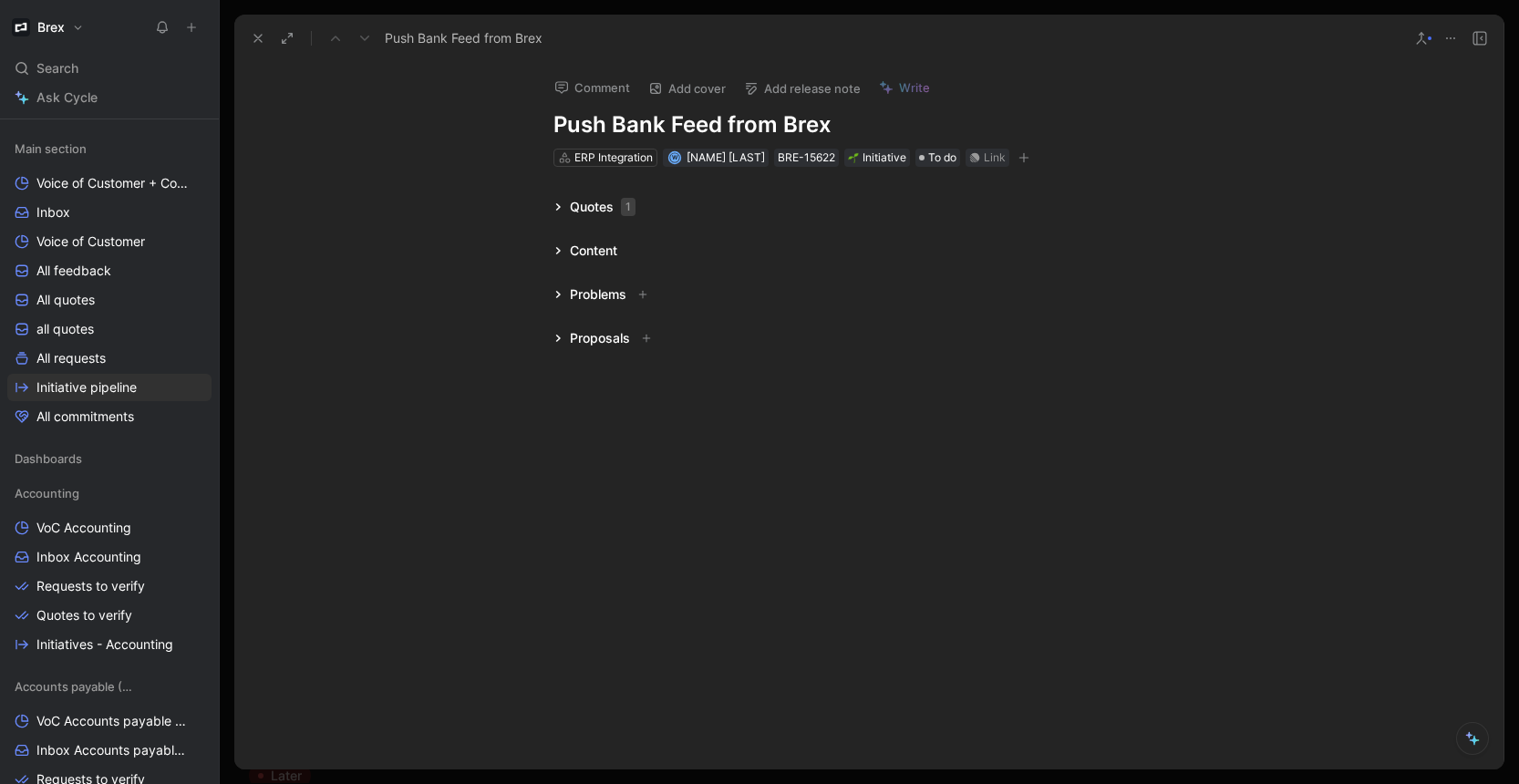 click 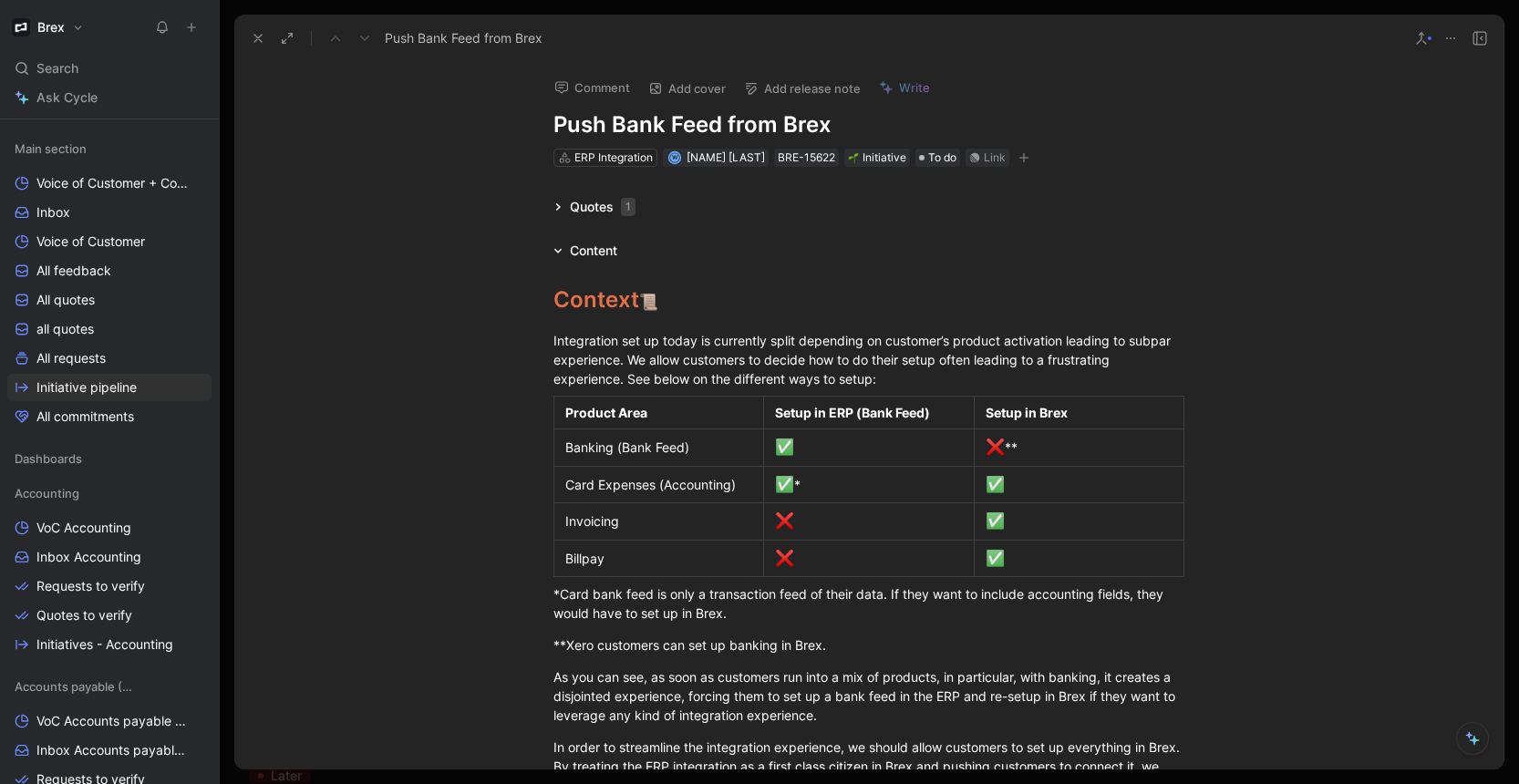 click 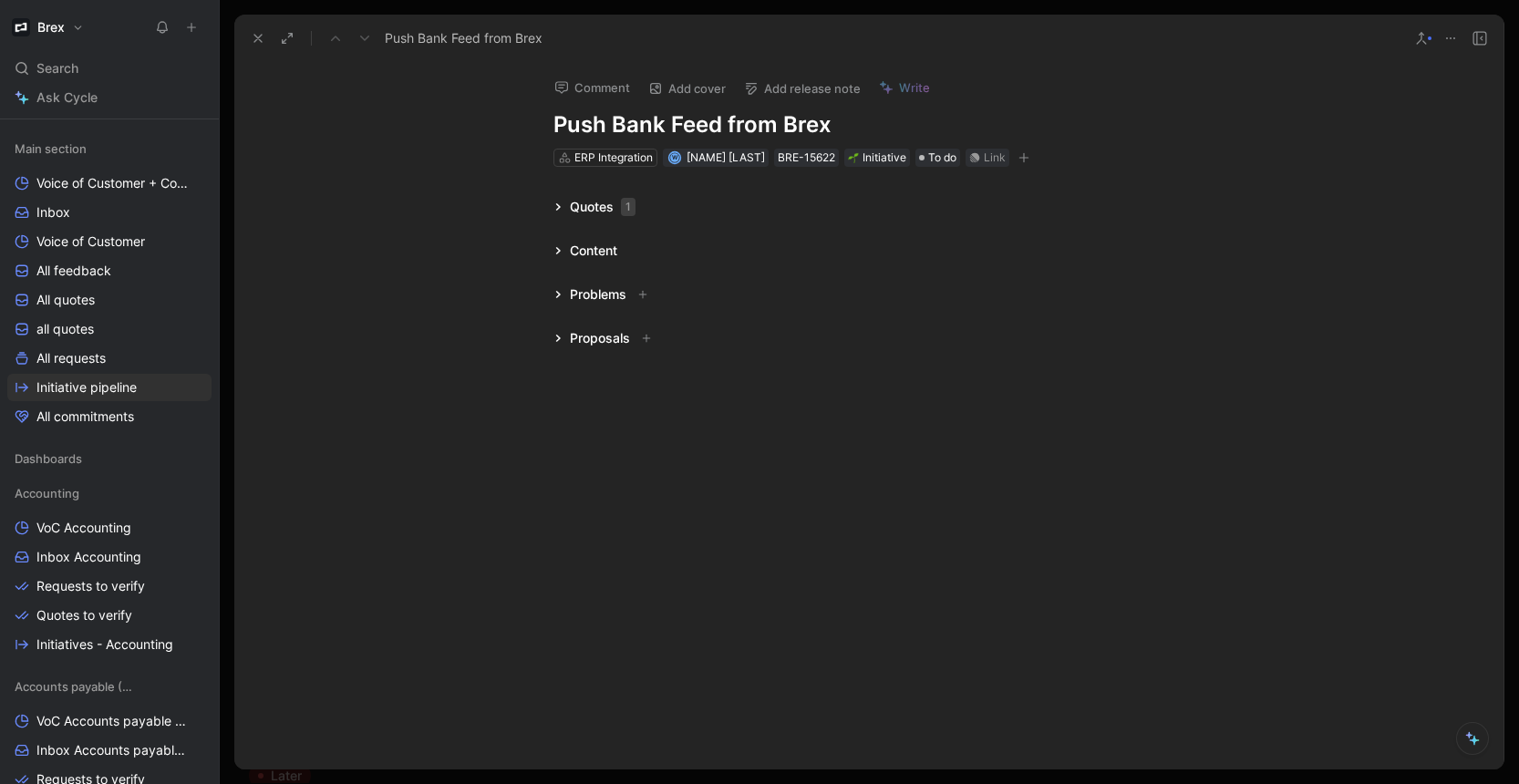 click on "Problems" at bounding box center [604, 294] 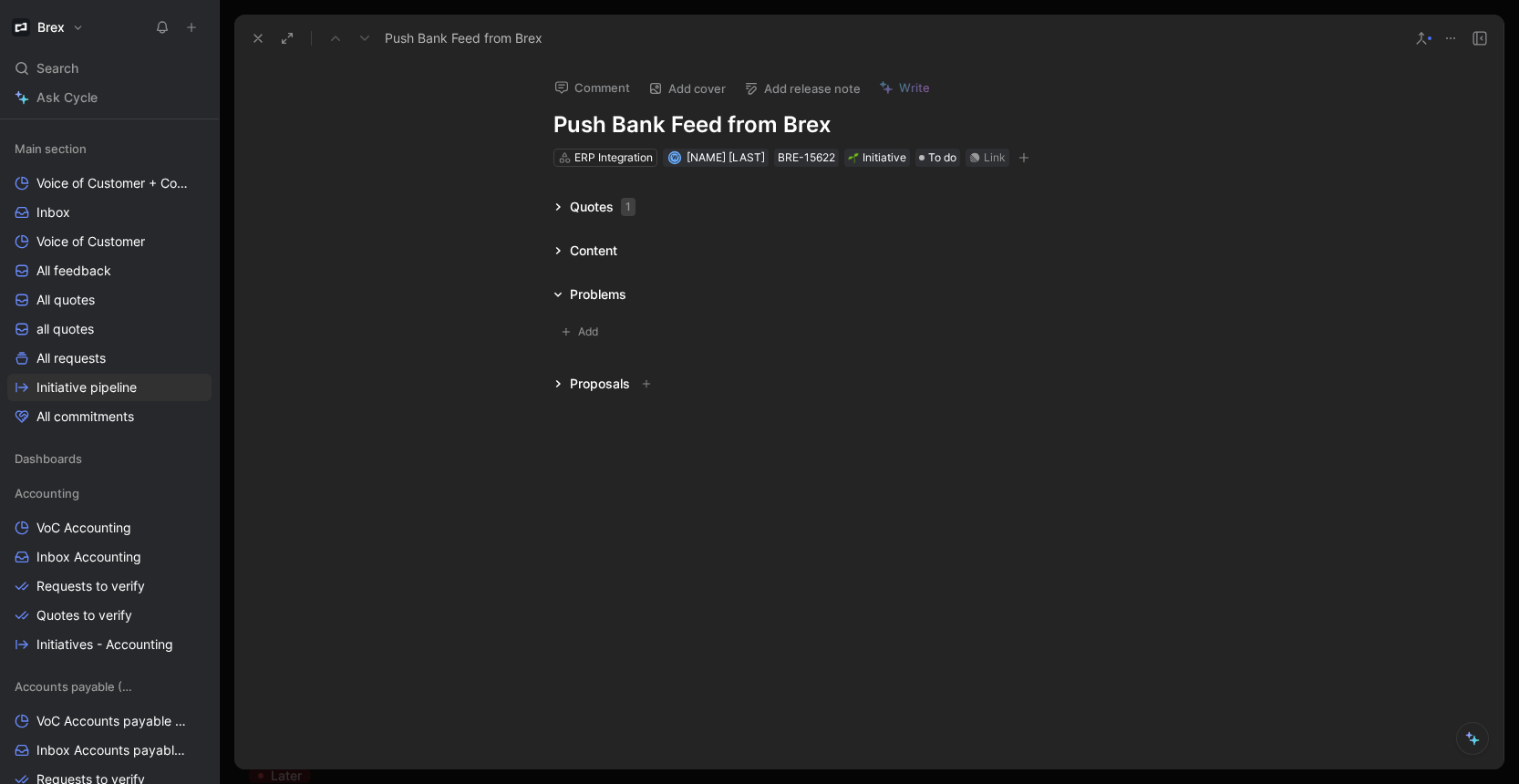 click 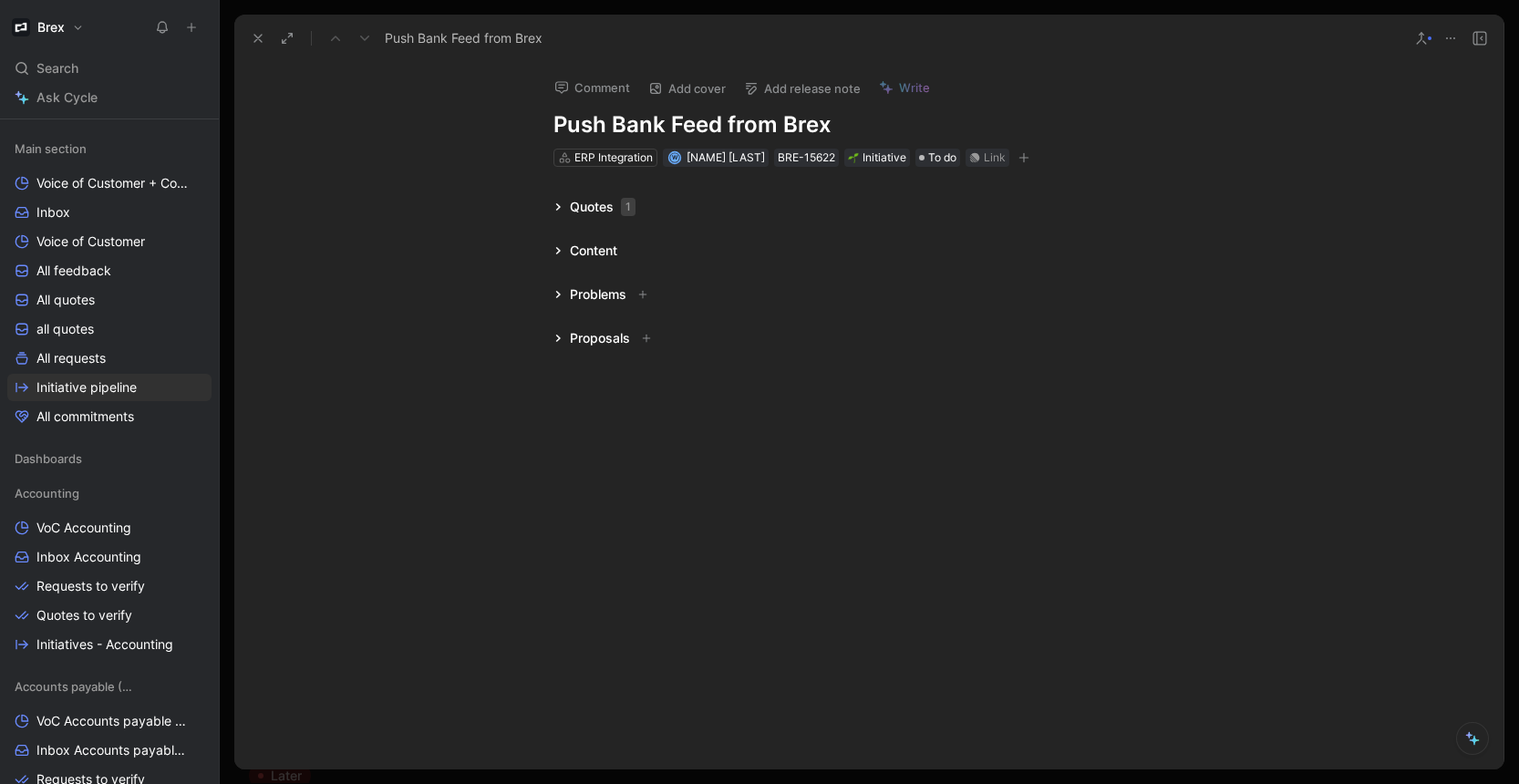 click 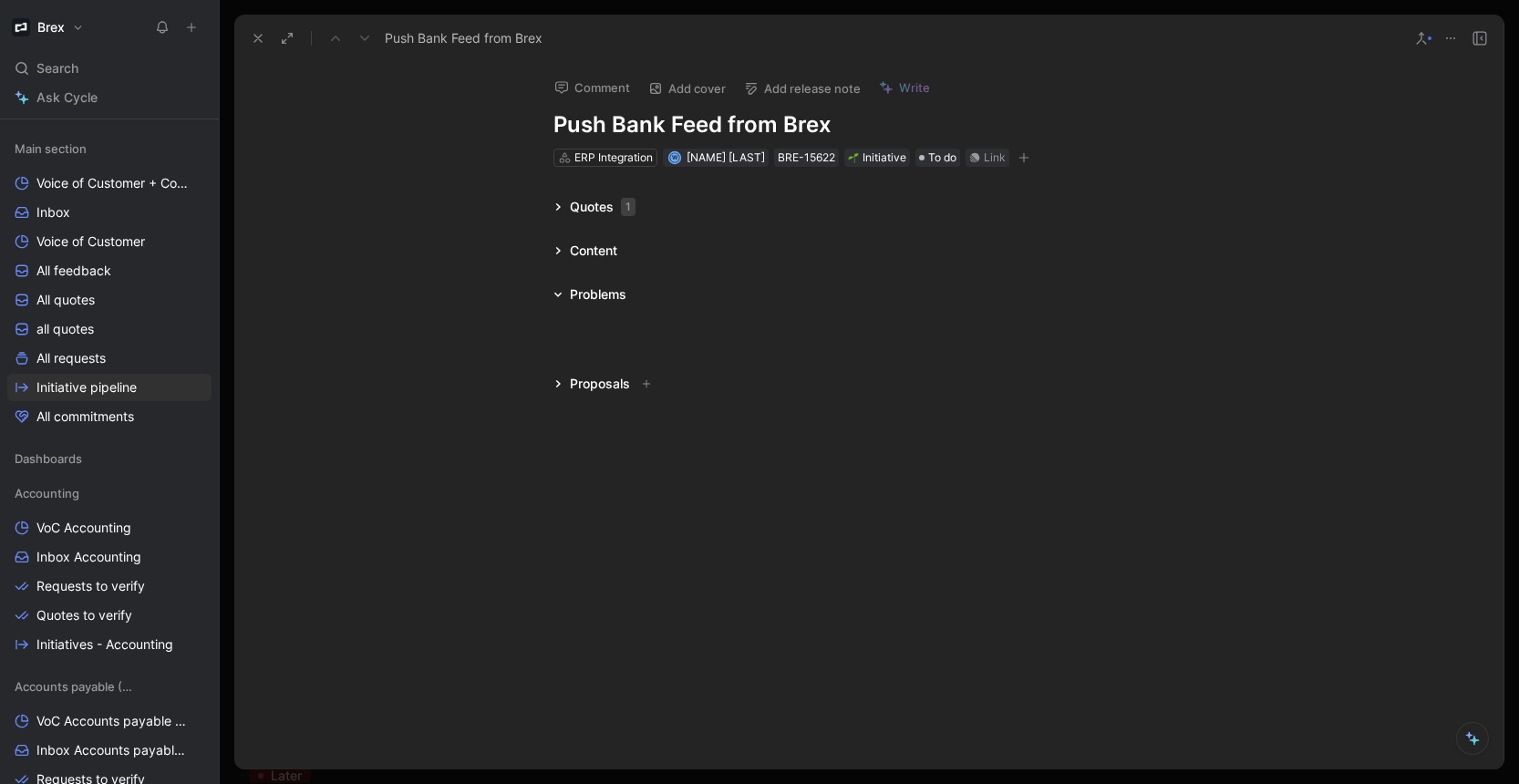 click 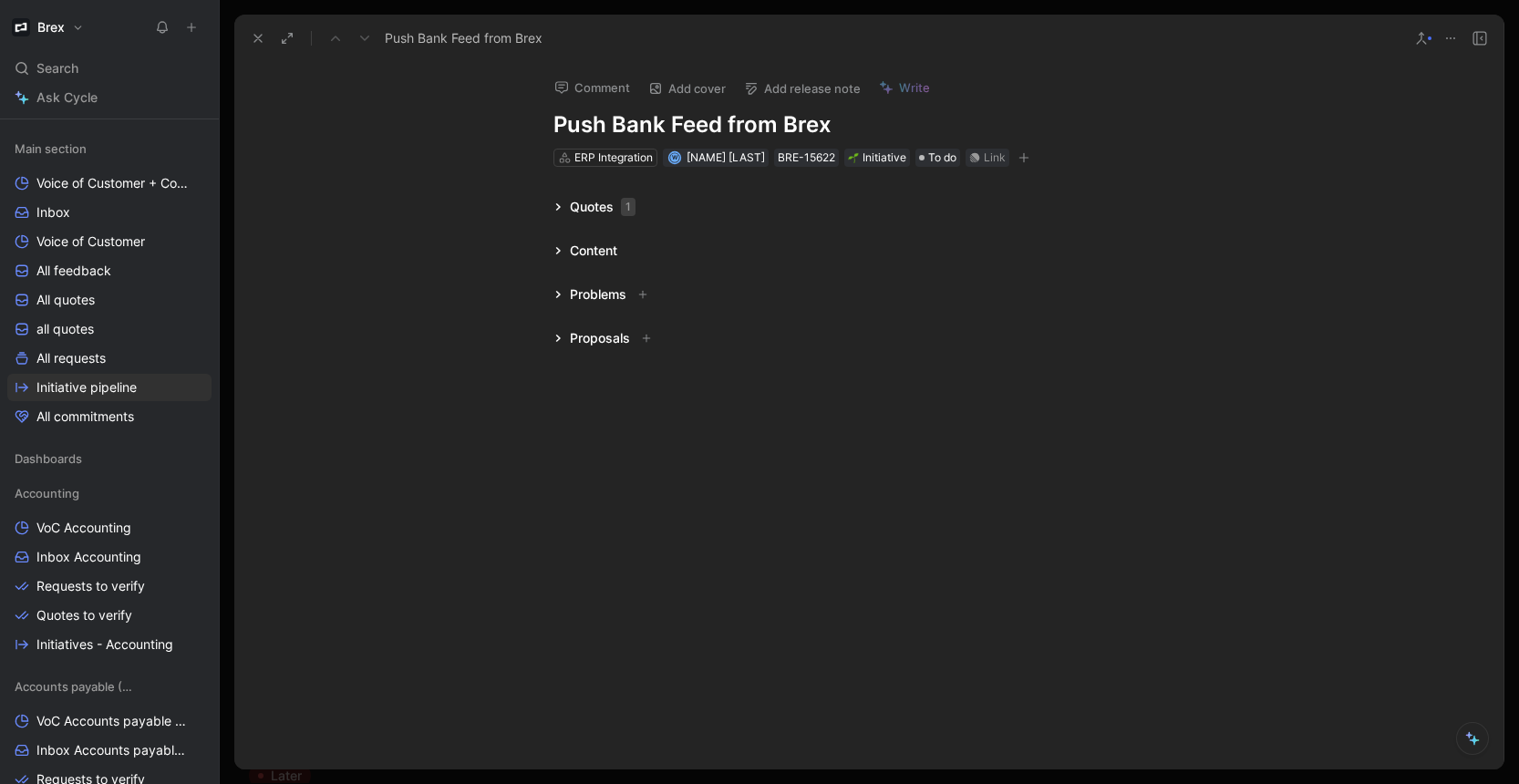 click 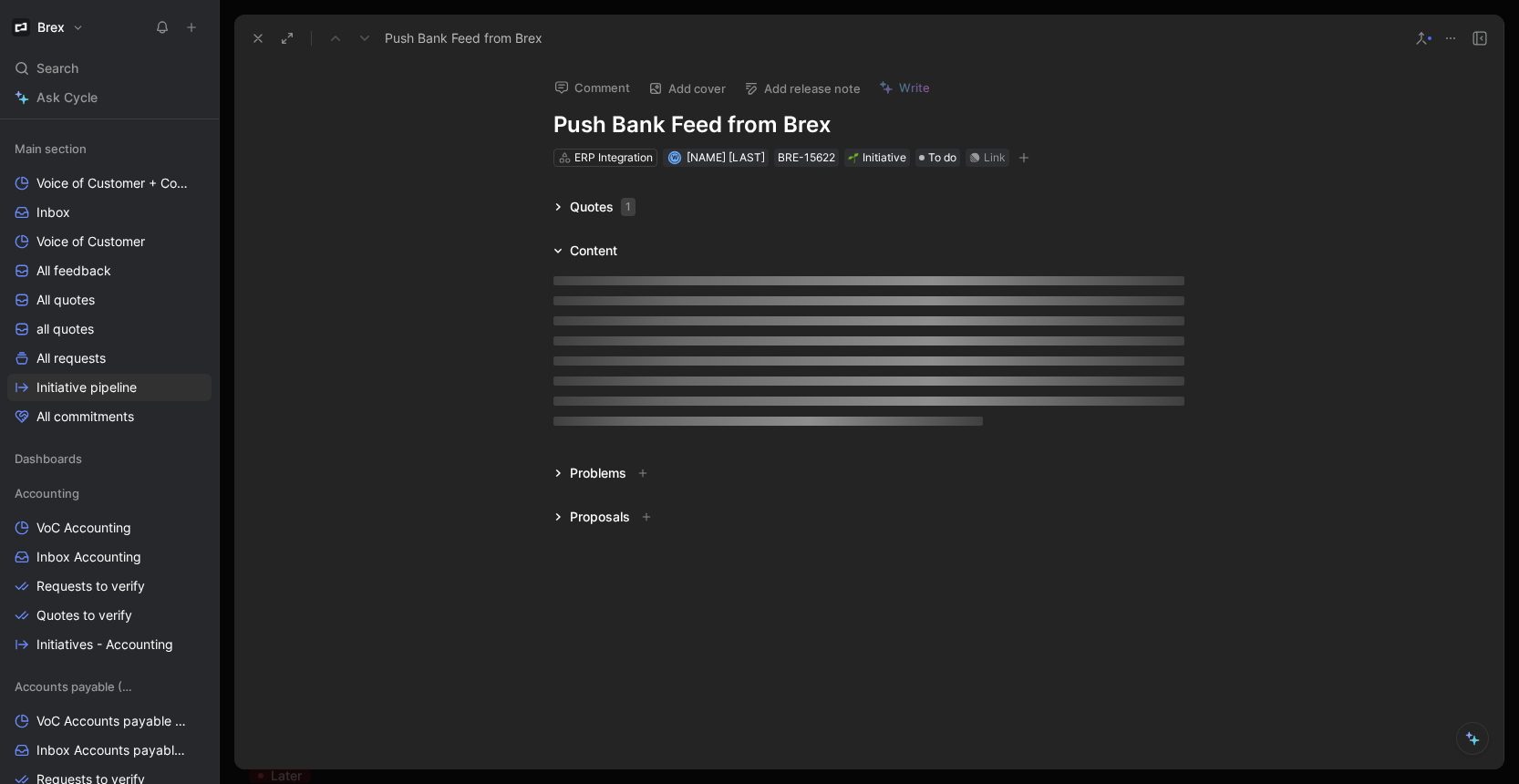 click 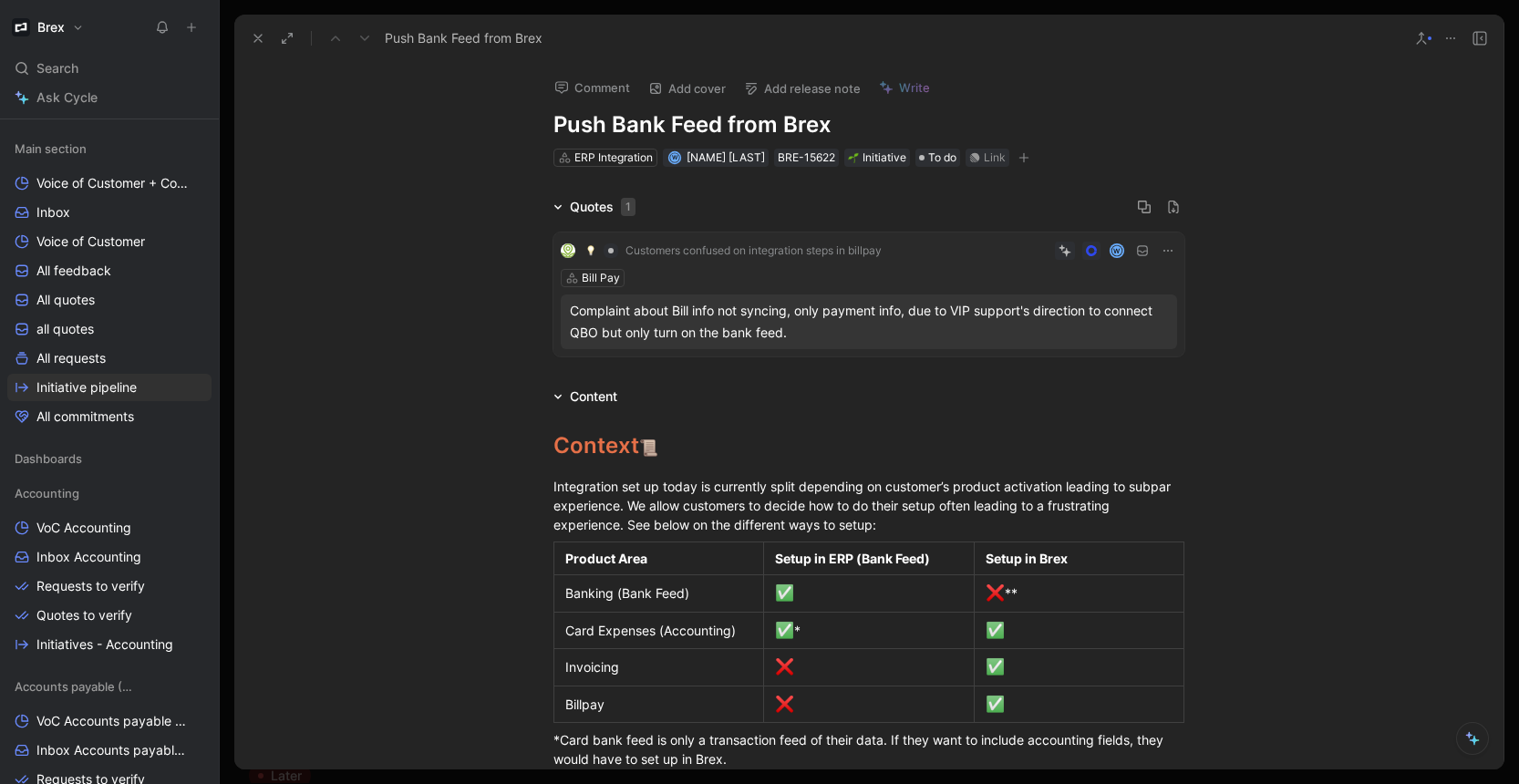 click on "Quotes 1" at bounding box center [594, 207] 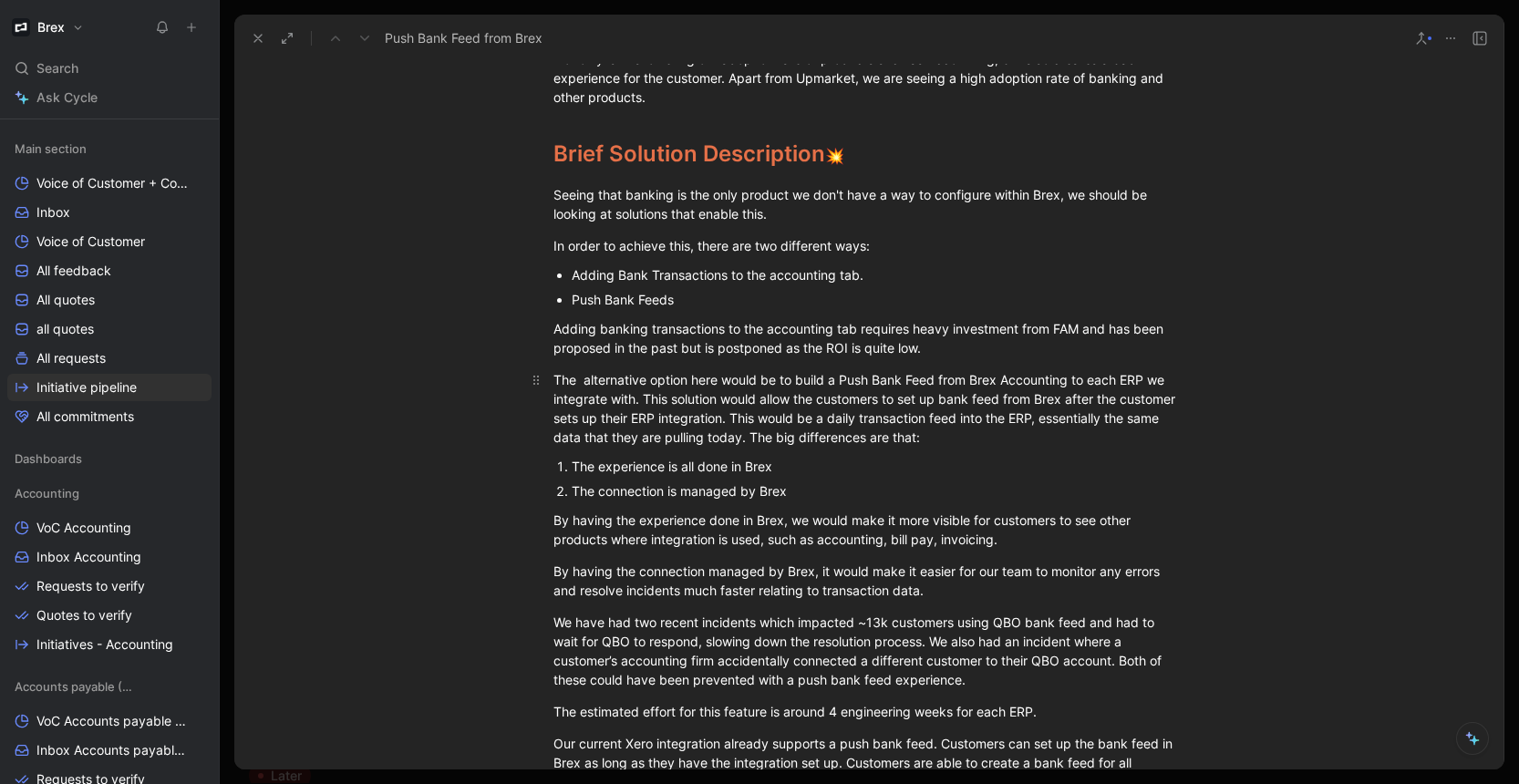 scroll, scrollTop: 1501, scrollLeft: 0, axis: vertical 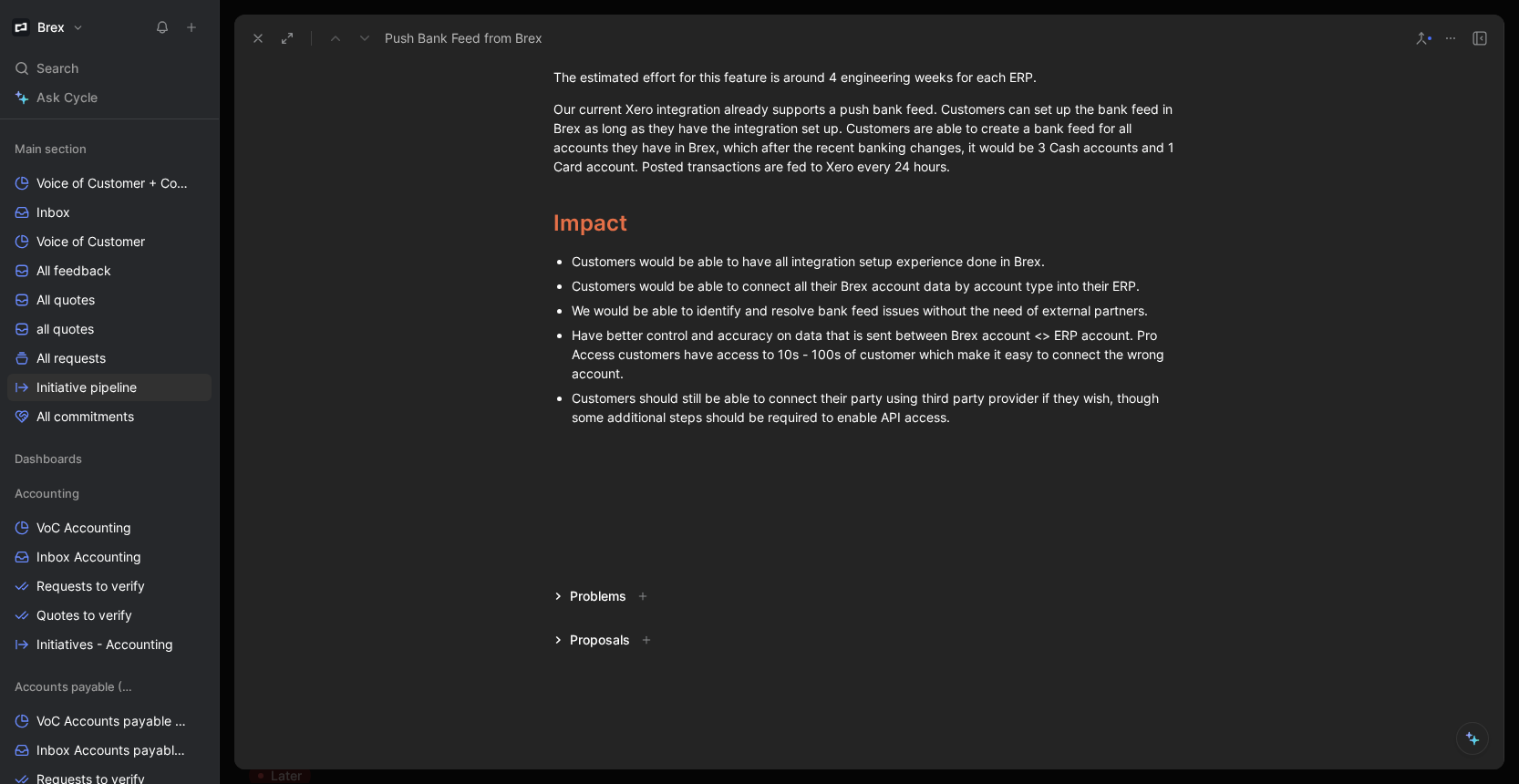 click 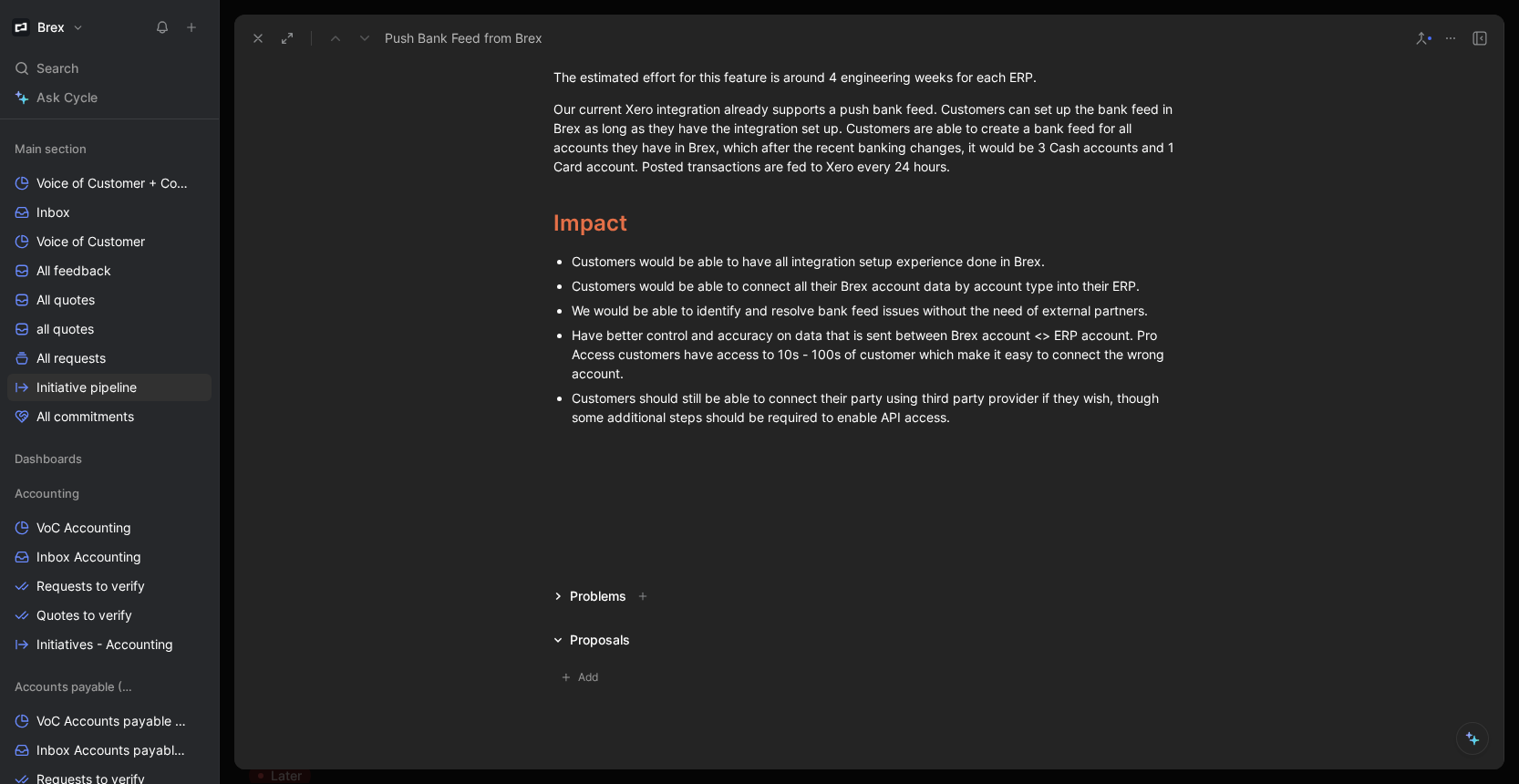 click on "Proposals" at bounding box center [592, 640] 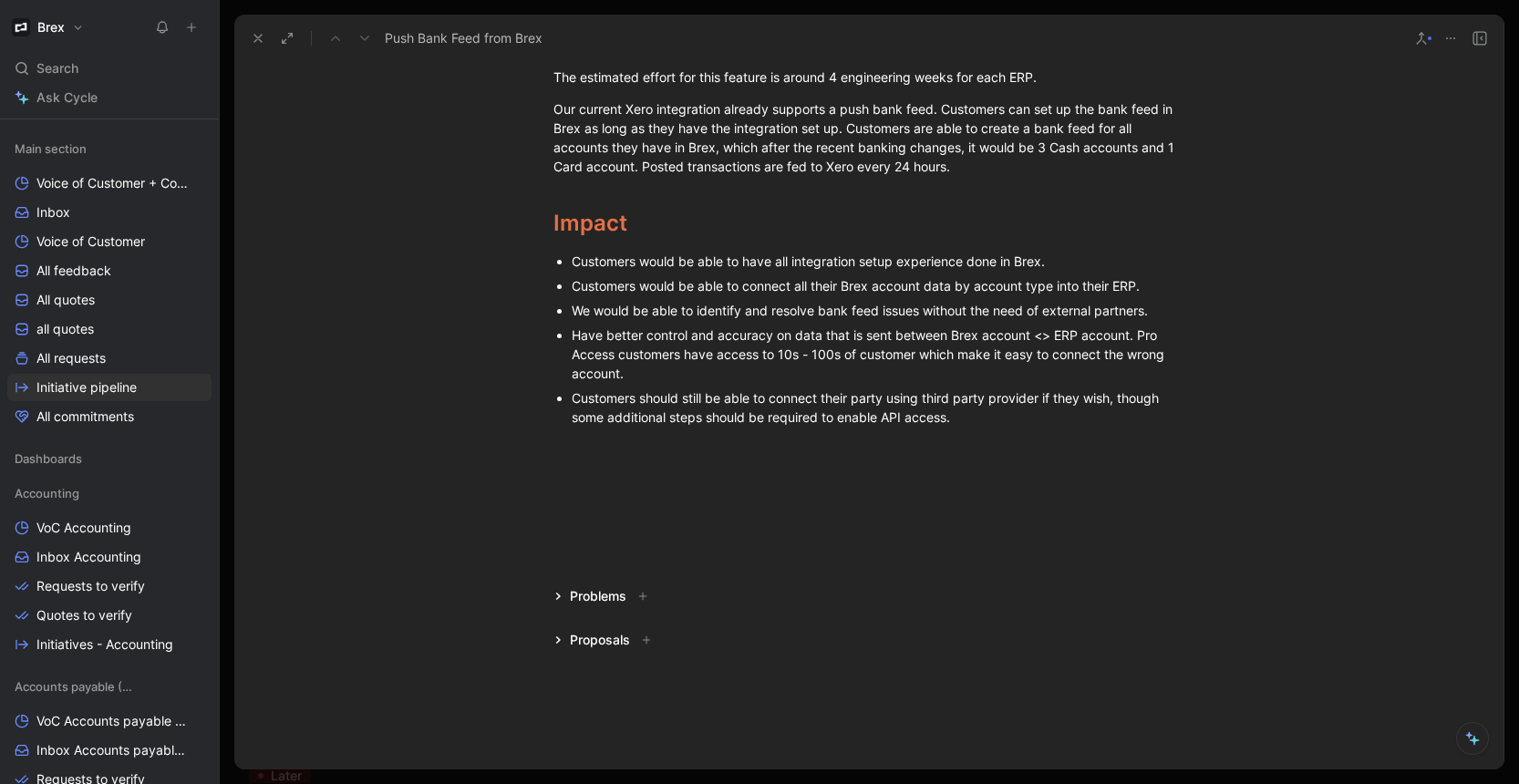 click 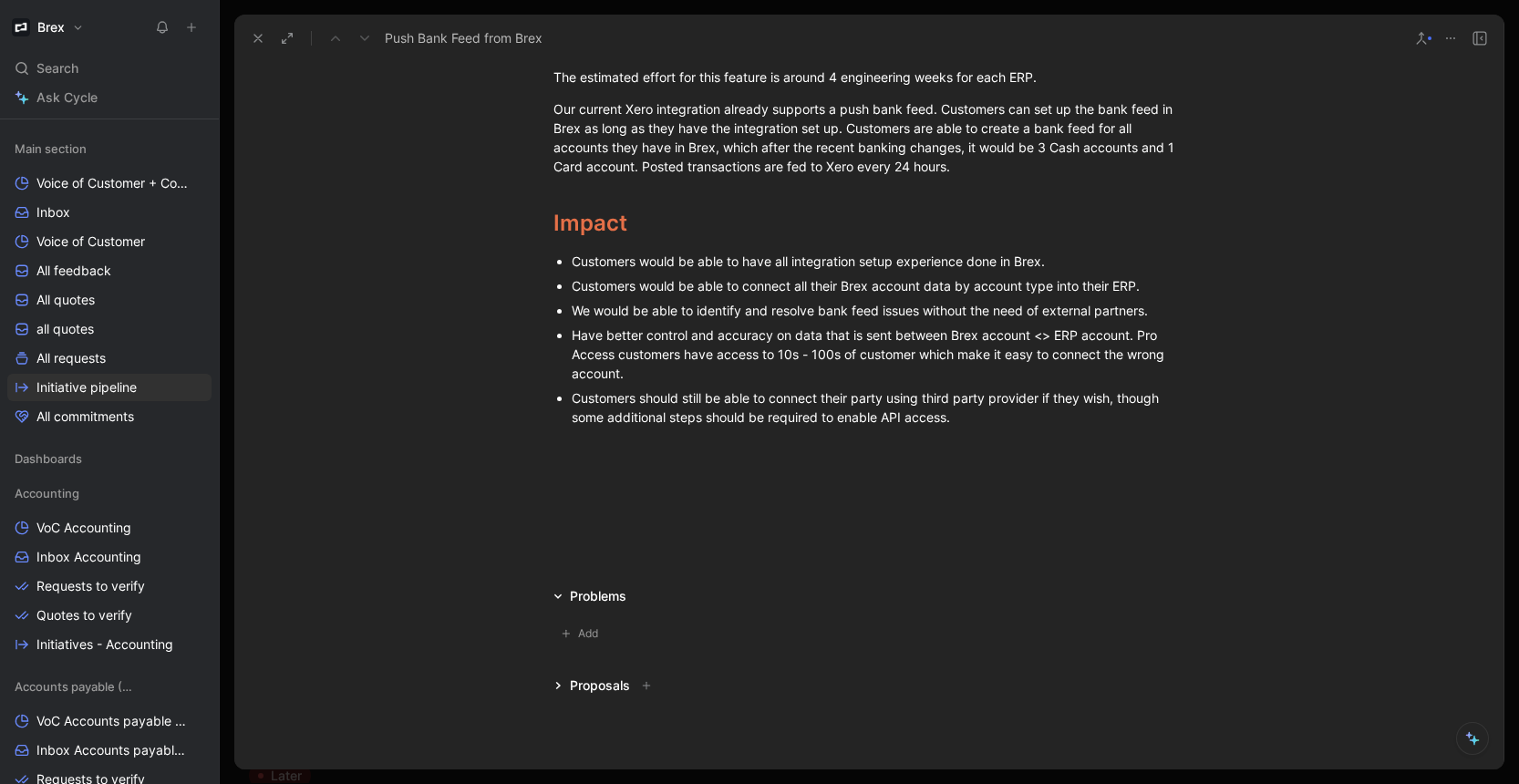 click 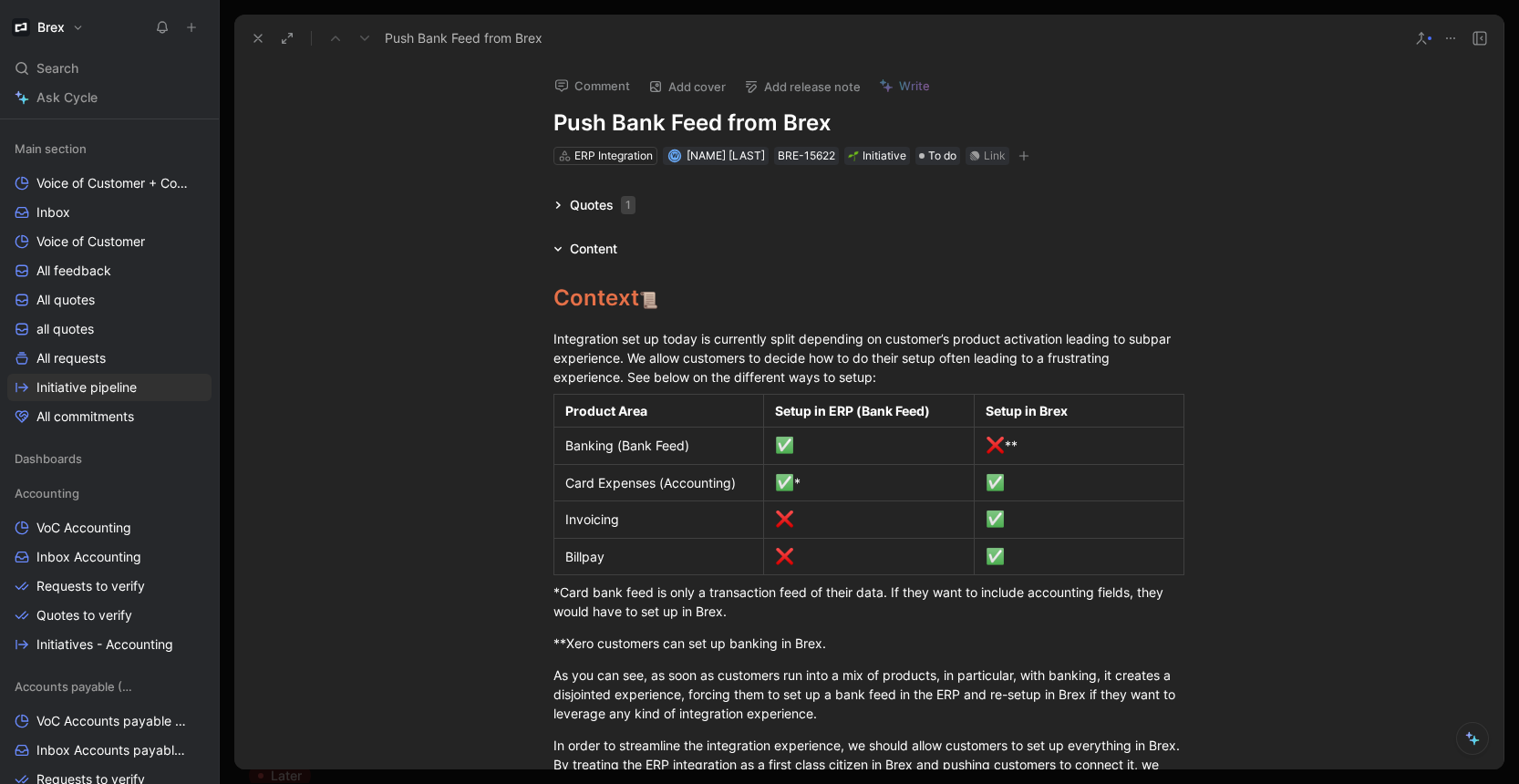 scroll, scrollTop: 0, scrollLeft: 0, axis: both 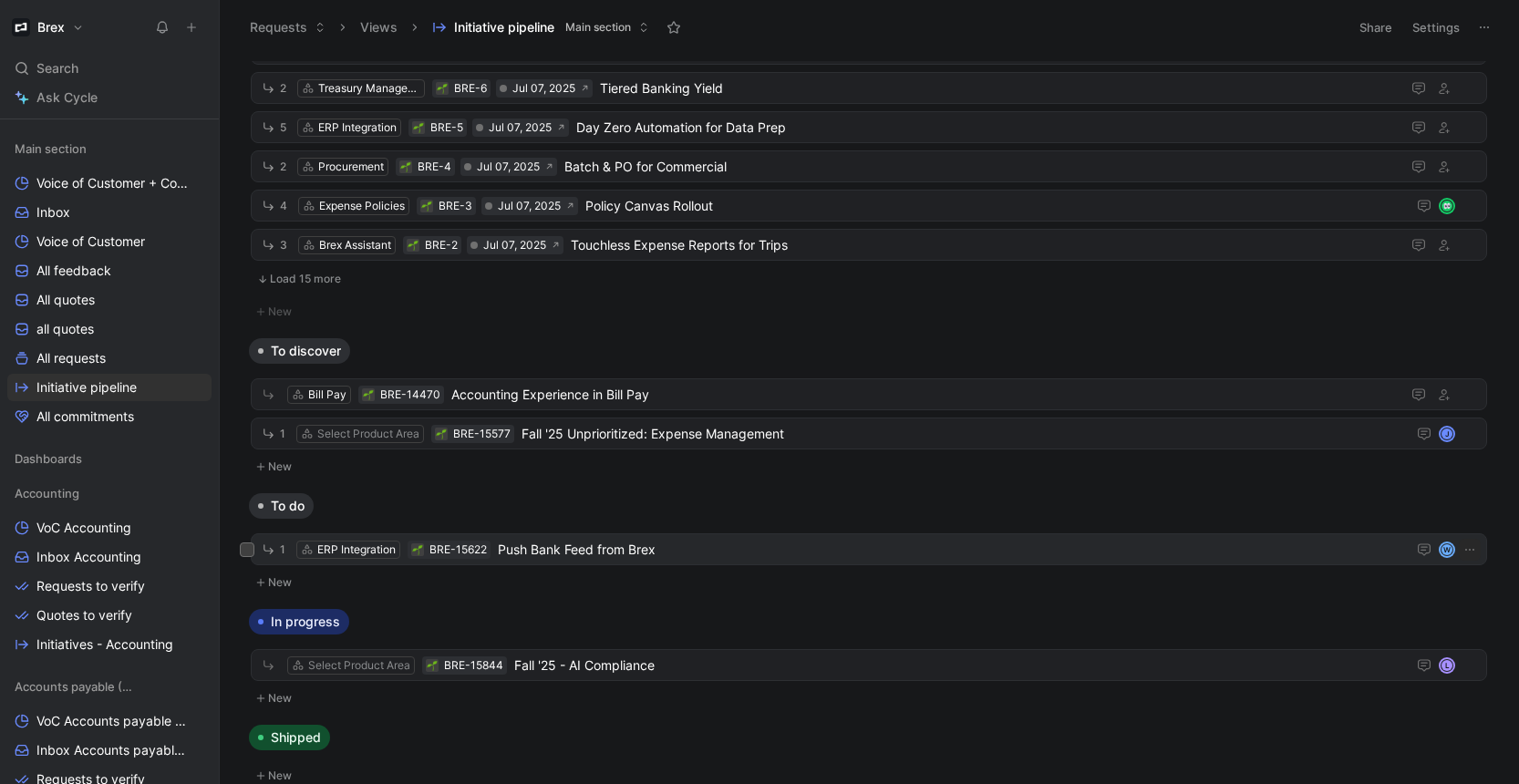 click on "Push Bank Feed from Brex" at bounding box center [948, 550] 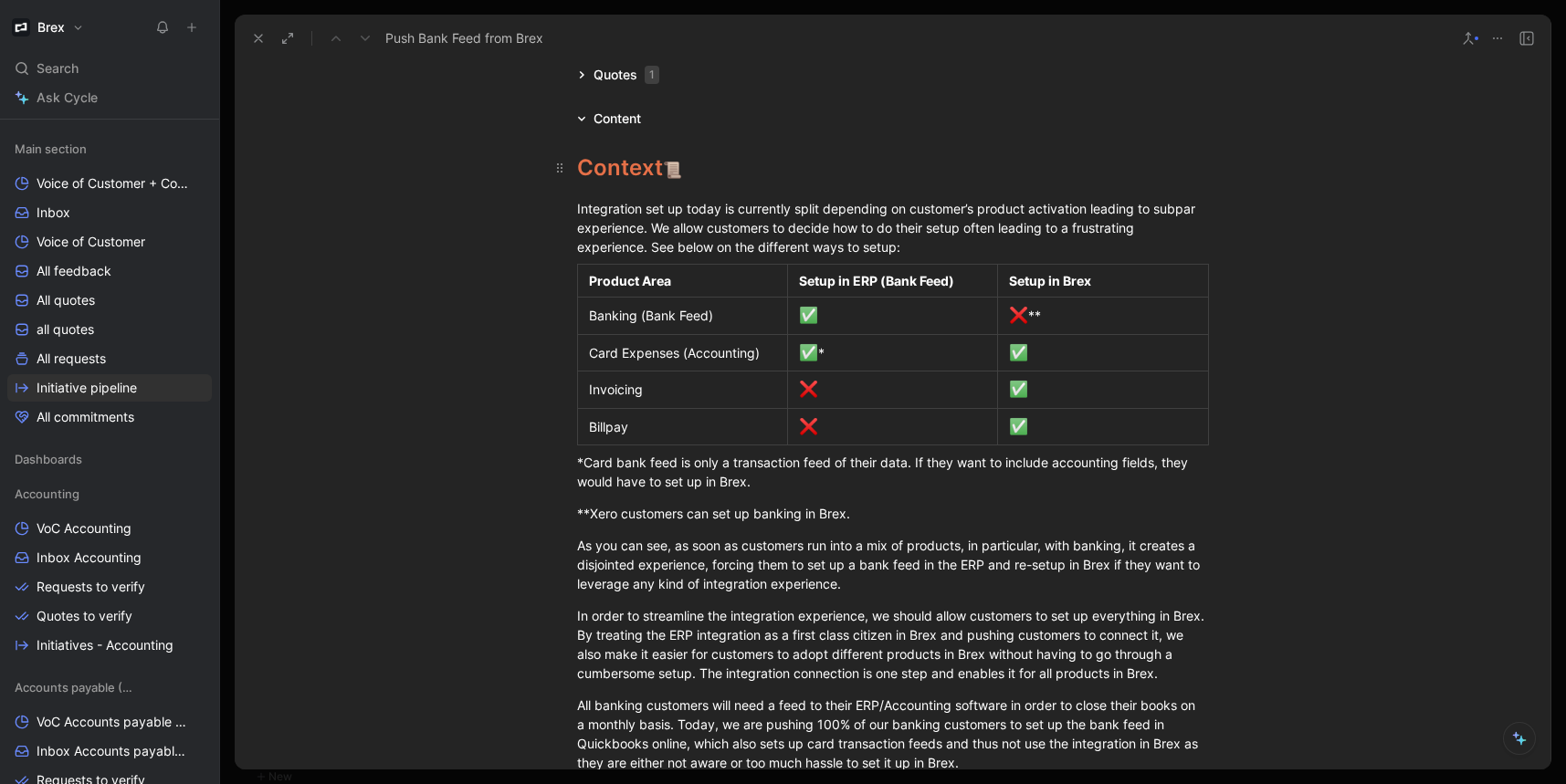 scroll, scrollTop: 0, scrollLeft: 0, axis: both 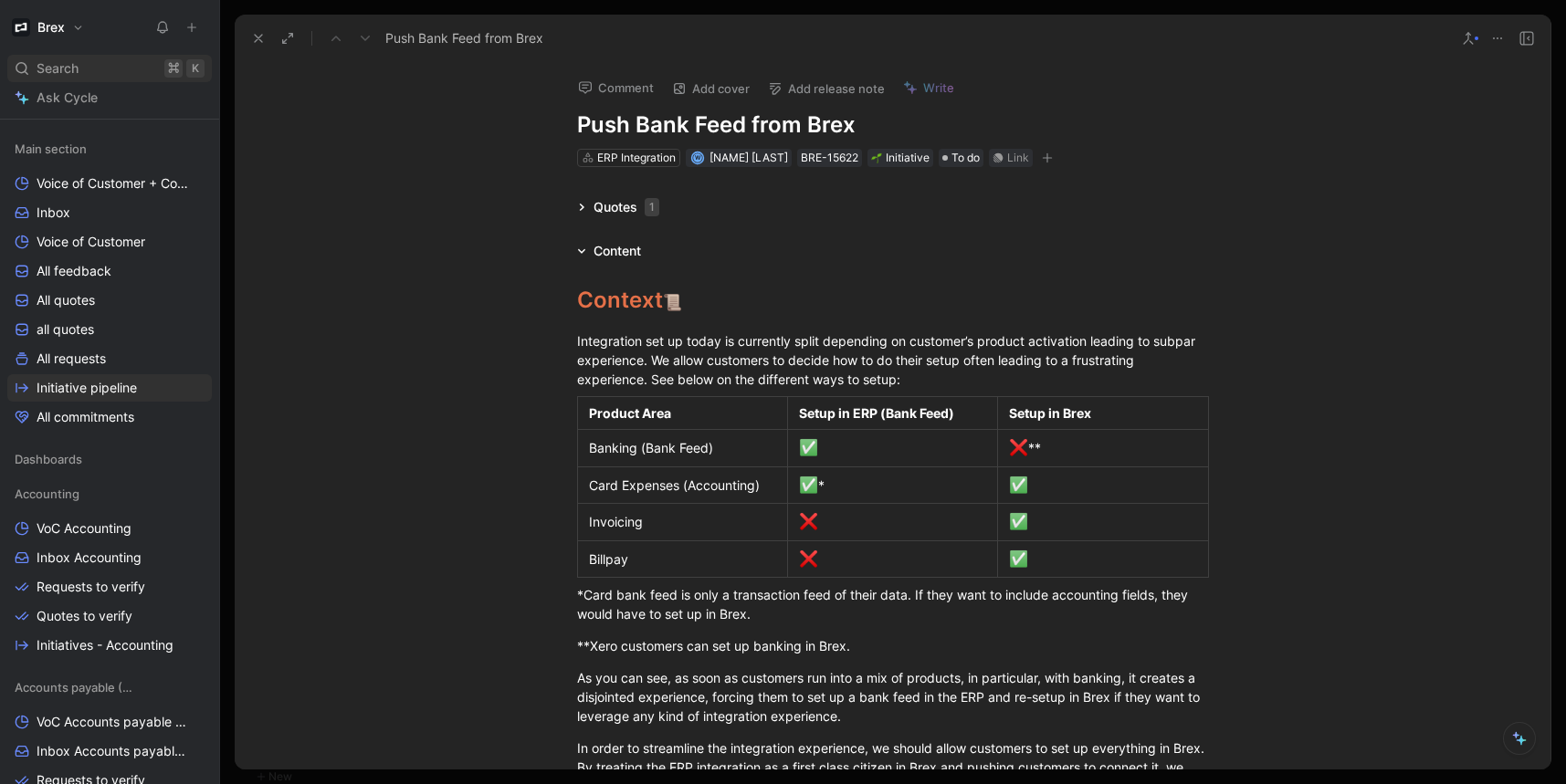 click on "Search ⌘ K" at bounding box center [110, 68] 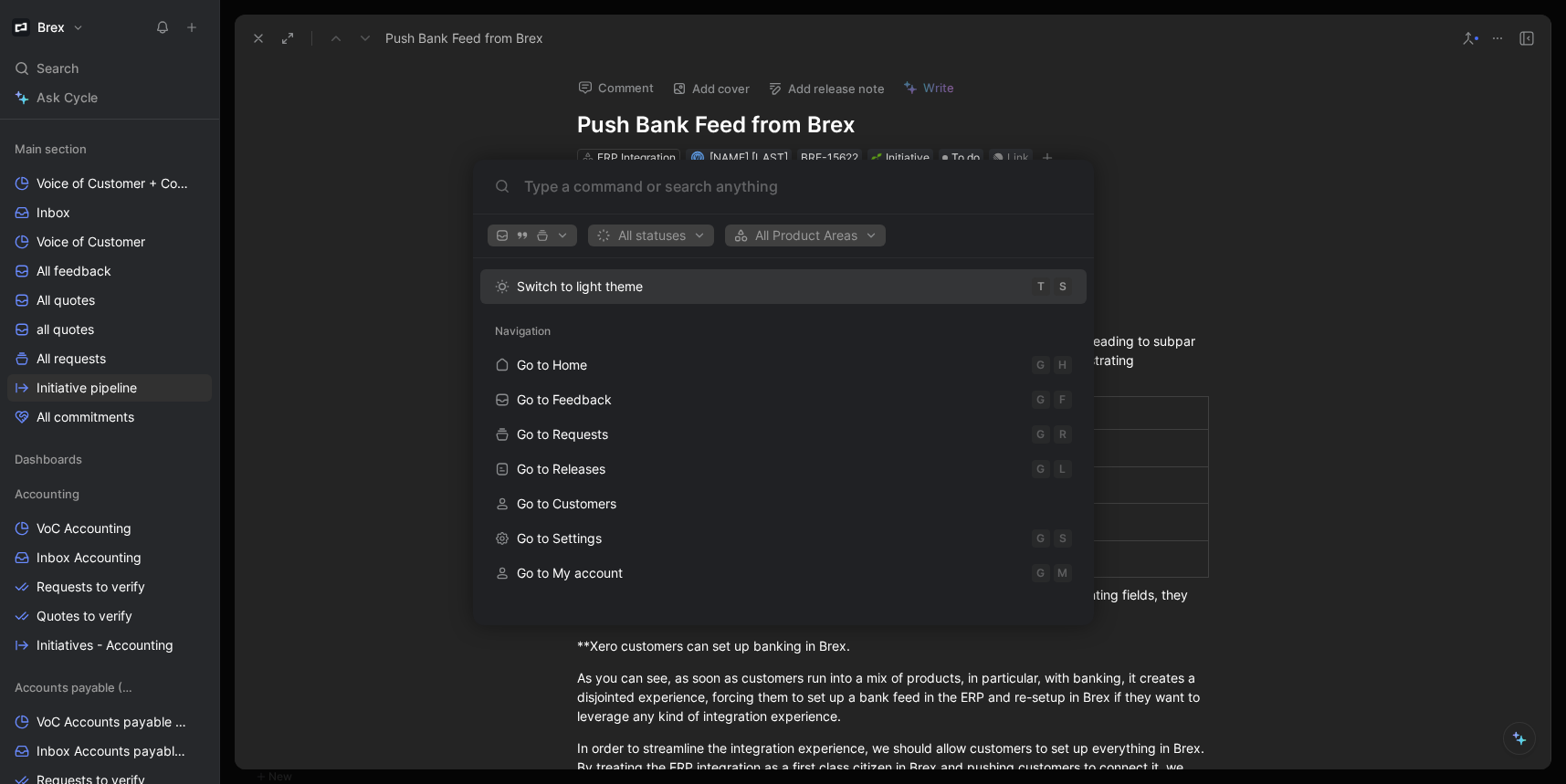 click on "Brex Search ⌘ K Ask Cycle Workspace Home G then H Feedback G then F Requests G then R Releases G then L Customers Product Areas Main section Voice of Customer + Commercial NRR Feedback Inbox Voice of Customer All feedback All quotes all quotes All requests Initiative pipeline All commitments Dashboards Accounting VoC Accounting Inbox Accounting Requests to verify Quotes to verify Initiatives - Accounting Accounts payable (AP) VoC Accounts payable (AP) Inbox Accounts payable (AP) Requests to verify Quotes to verify Initiatives - Accounts payable (AP)
To pick up a draggable item, press the space bar.
While dragging, use the arrow keys to move the item.
Press space again to drop the item in its new position, or press escape to cancel.
Help center Invite member Requests Views Initiative pipeline Main section Share Settings To prioritize 1 Local Cards BRE-16 Jul 07, 2025 India Cards 3 Reporting BRE-15 Jul 07, 2025 Download Platform 4 Trip Management BRE-14 Jul 07, 2025 Travel Delight" at bounding box center [783, 392] 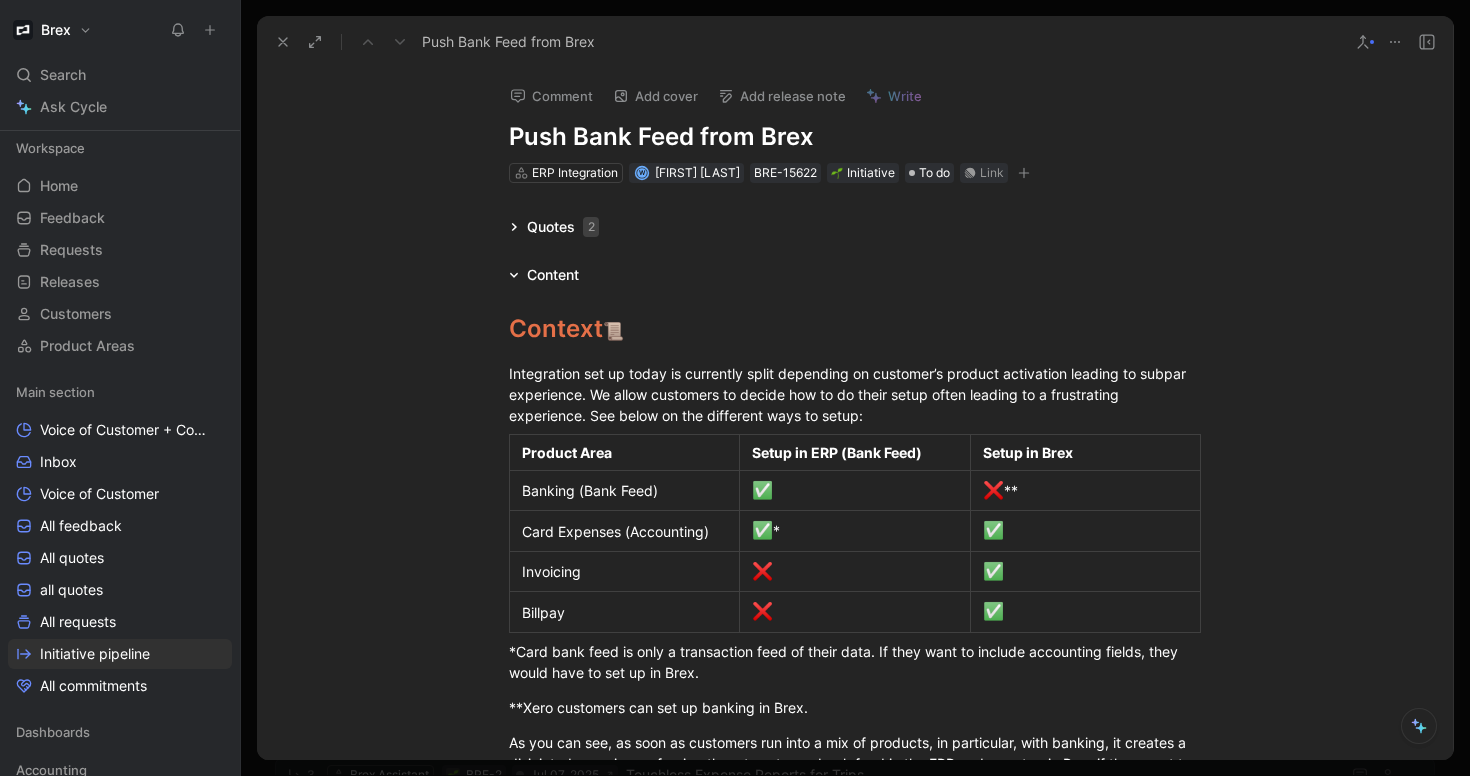 scroll, scrollTop: 0, scrollLeft: 0, axis: both 